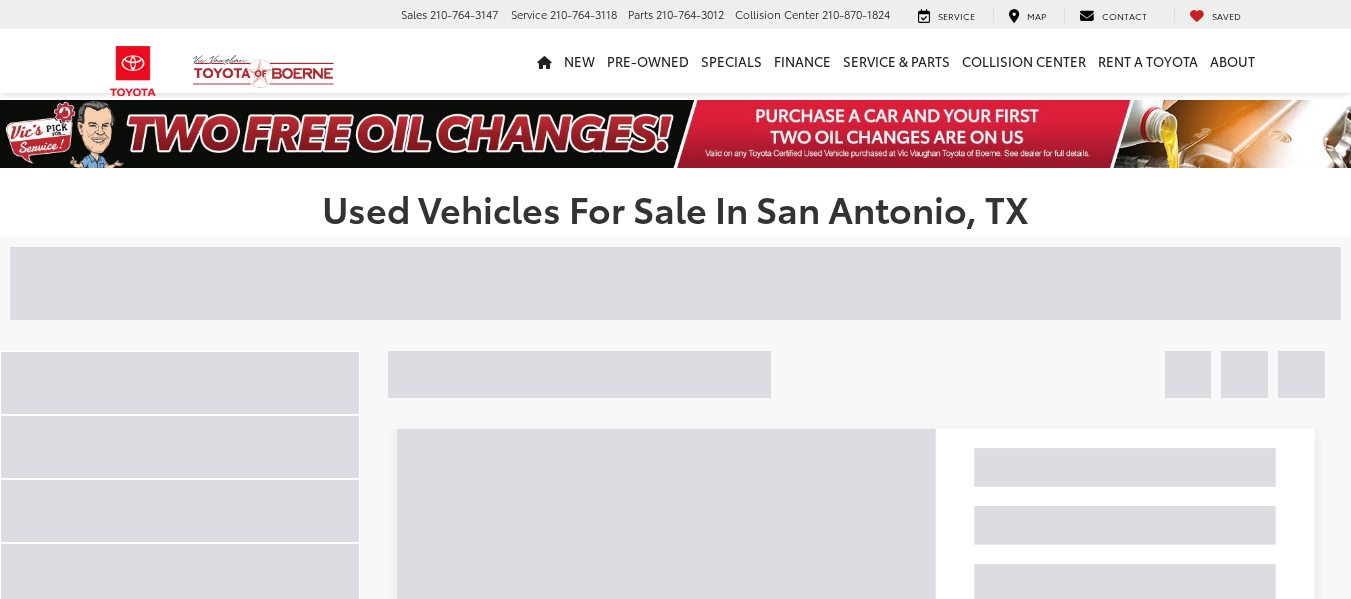 scroll, scrollTop: 0, scrollLeft: 0, axis: both 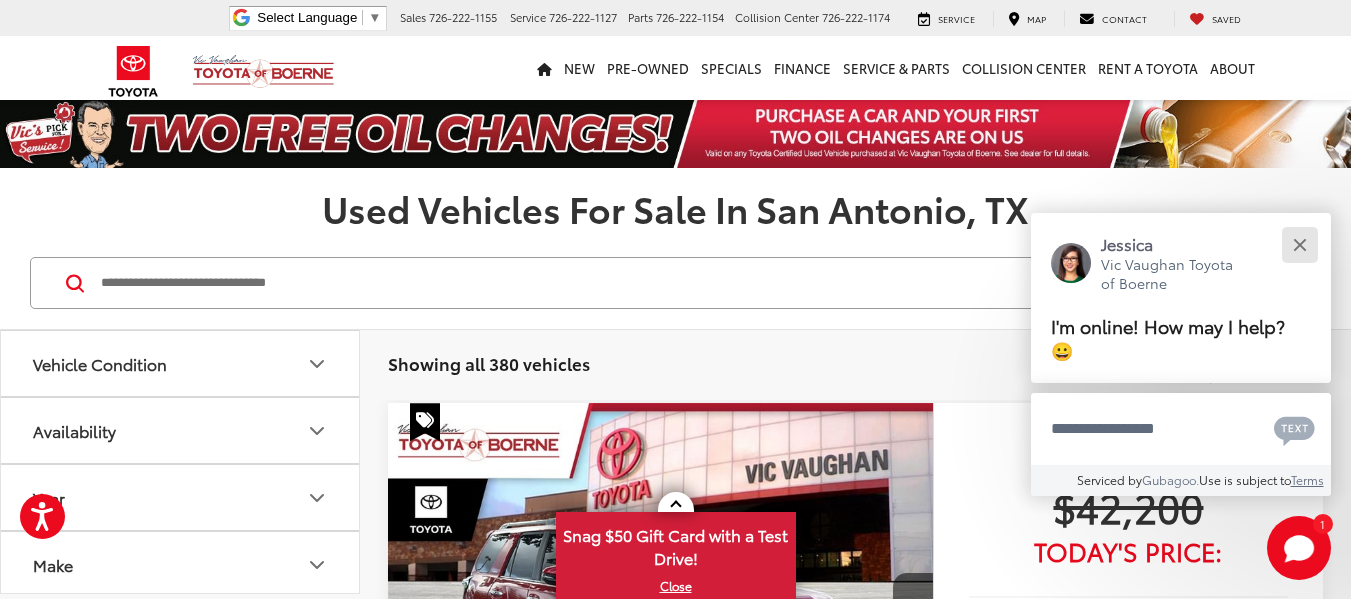 click at bounding box center [1299, 244] 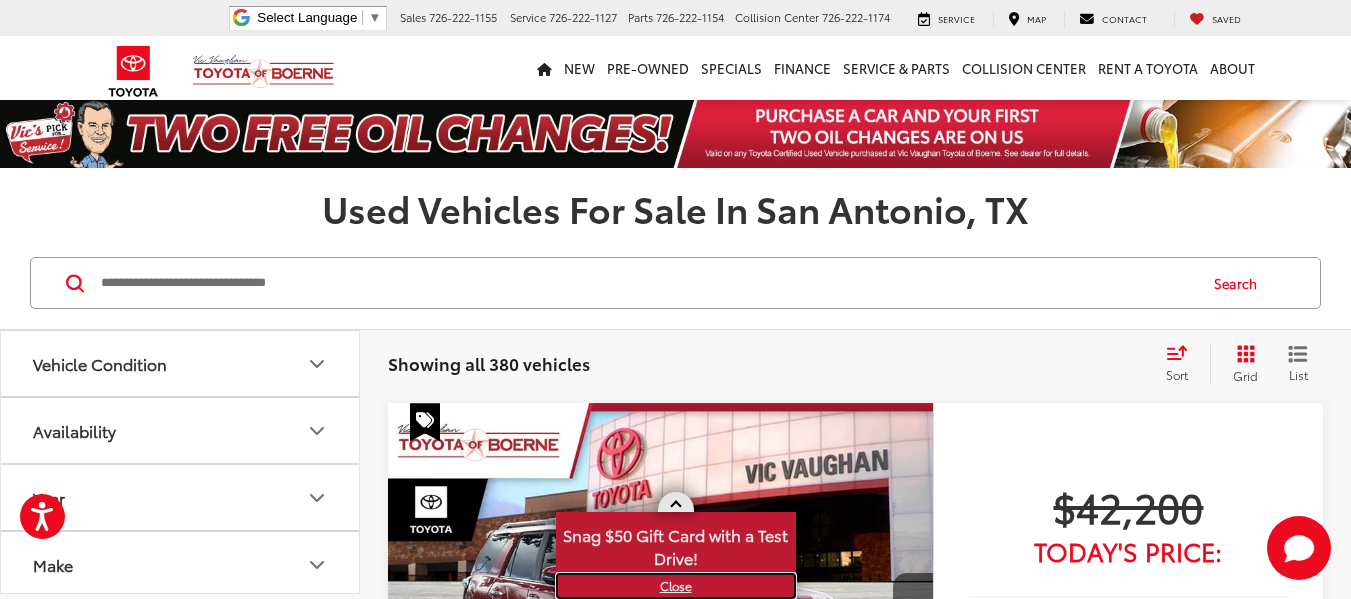 click on "X" at bounding box center (676, 586) 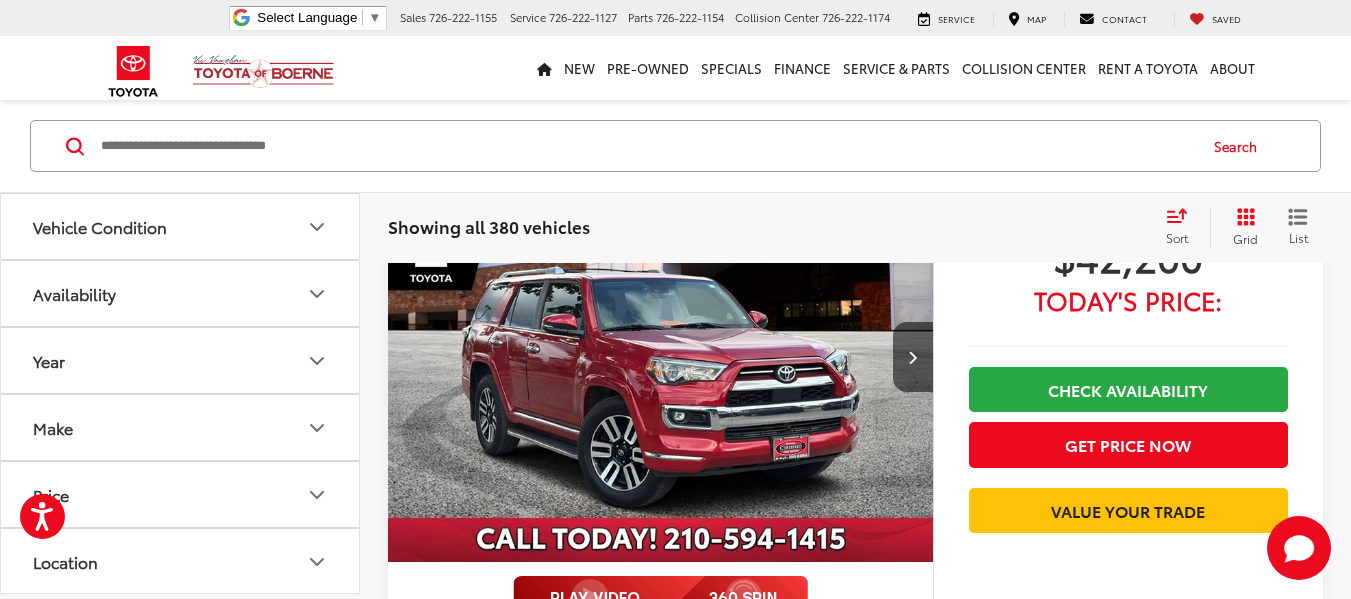 scroll, scrollTop: 300, scrollLeft: 0, axis: vertical 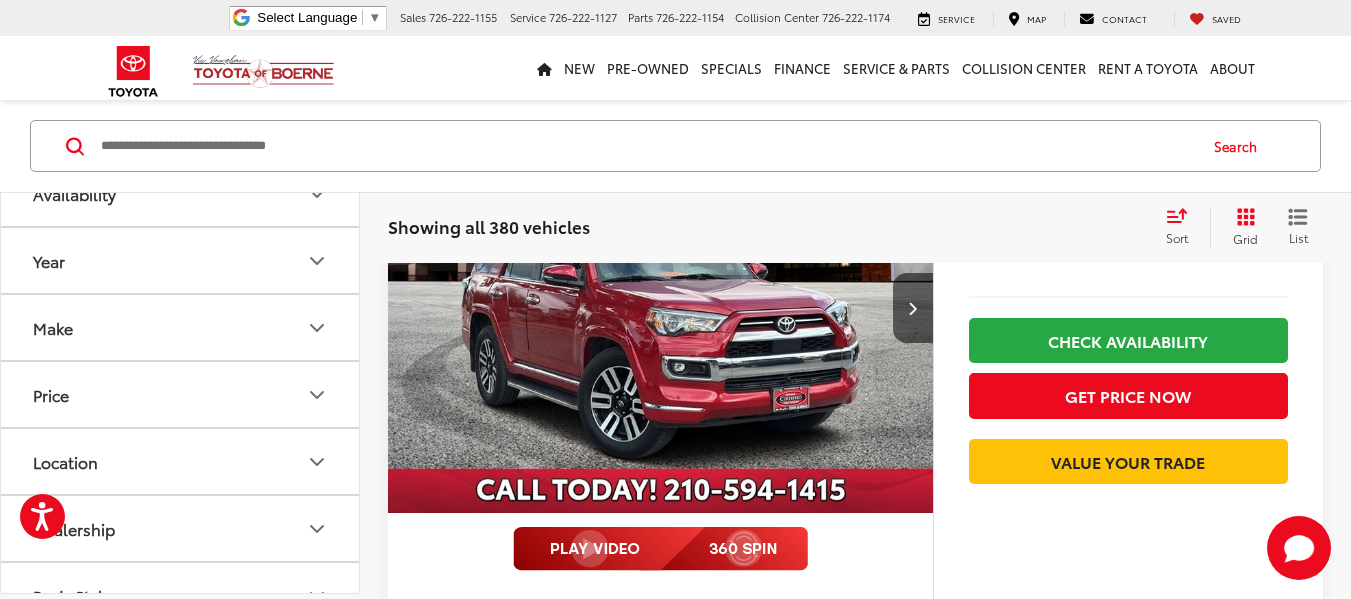 click on "Make" at bounding box center [181, 327] 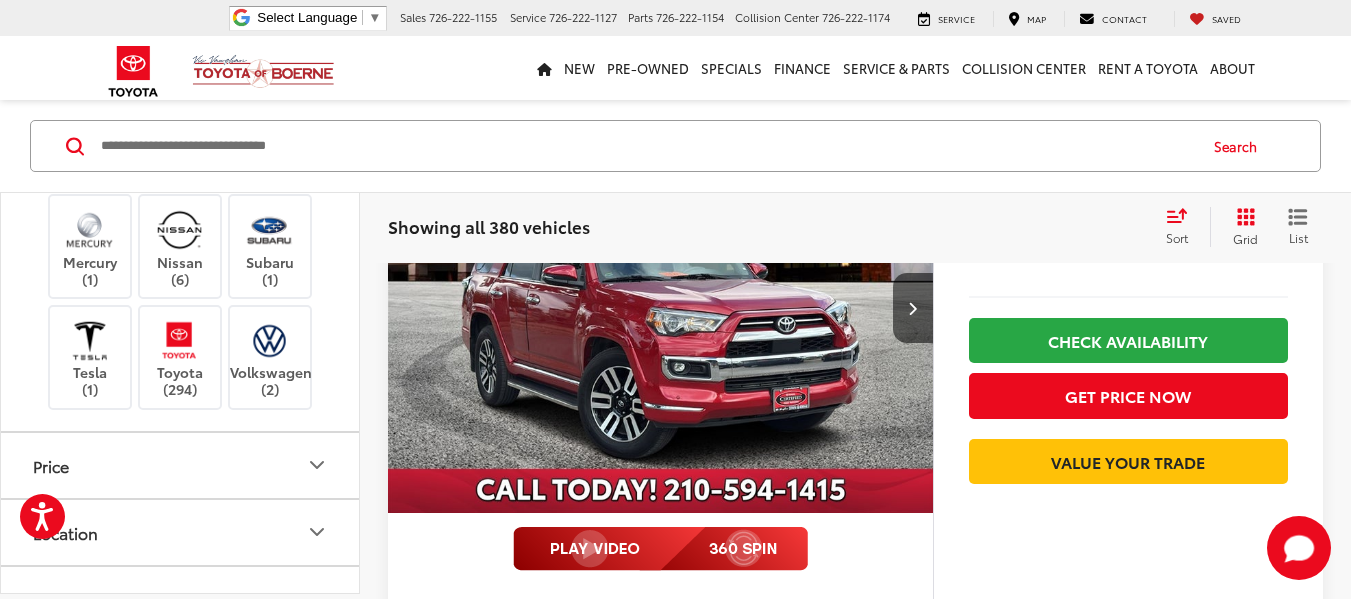 scroll, scrollTop: 700, scrollLeft: 0, axis: vertical 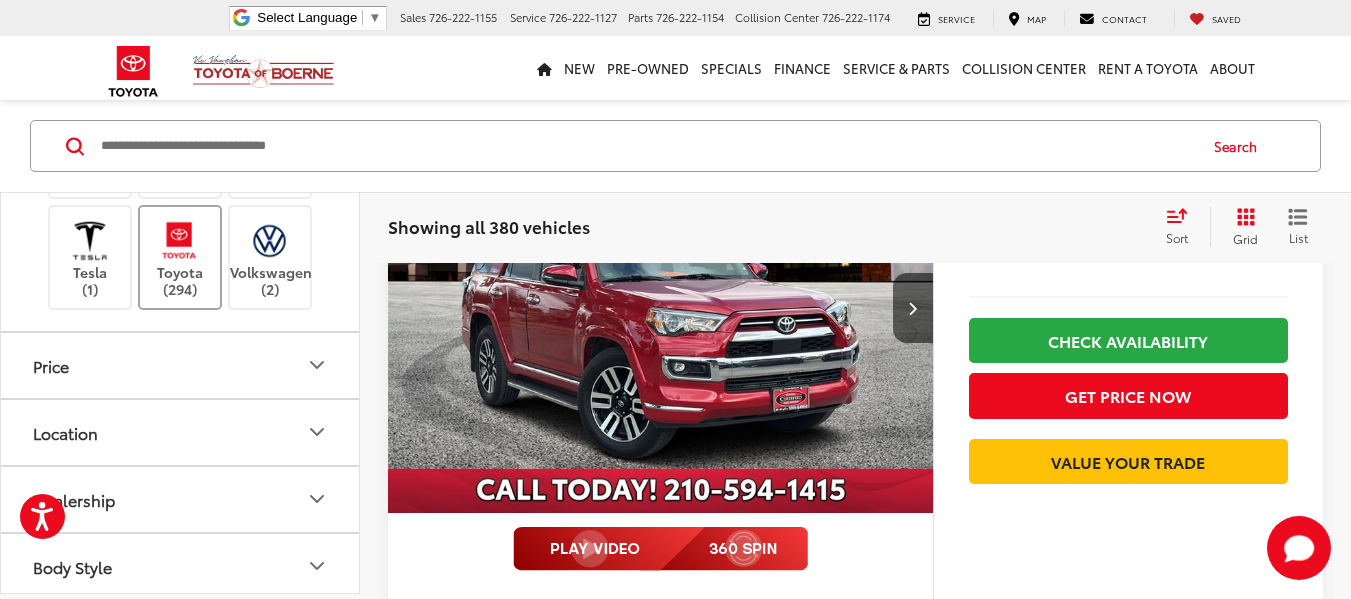 click at bounding box center [179, 240] 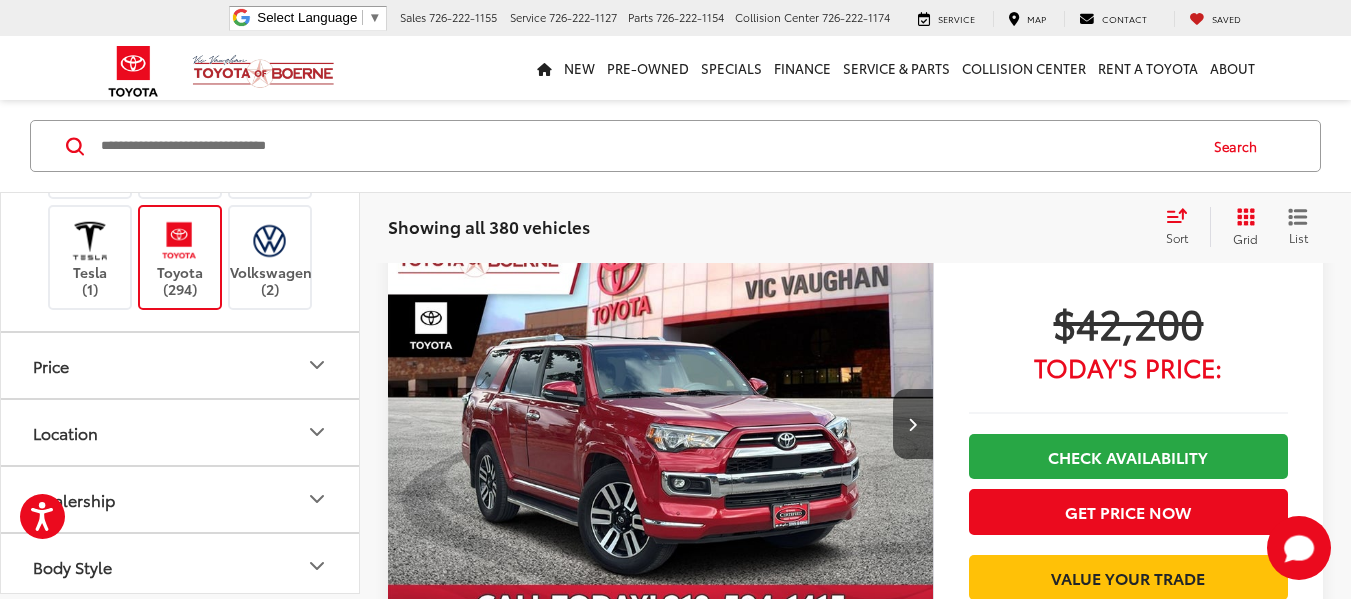 scroll, scrollTop: 137, scrollLeft: 0, axis: vertical 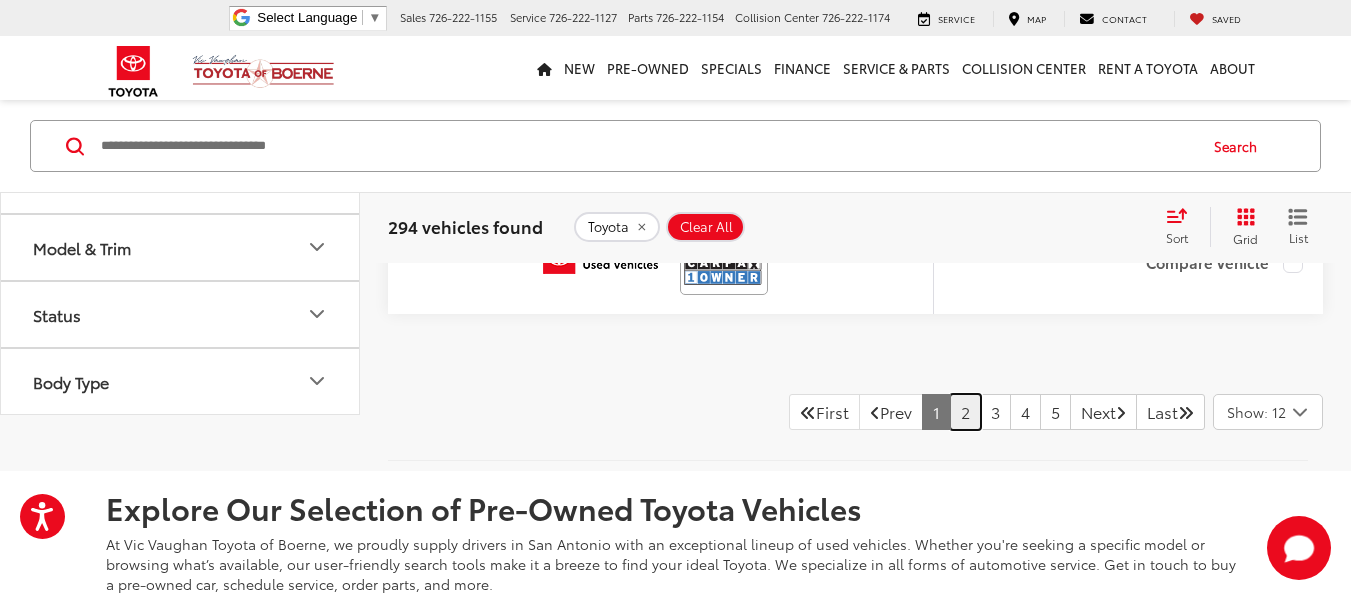 click on "2" at bounding box center [965, 412] 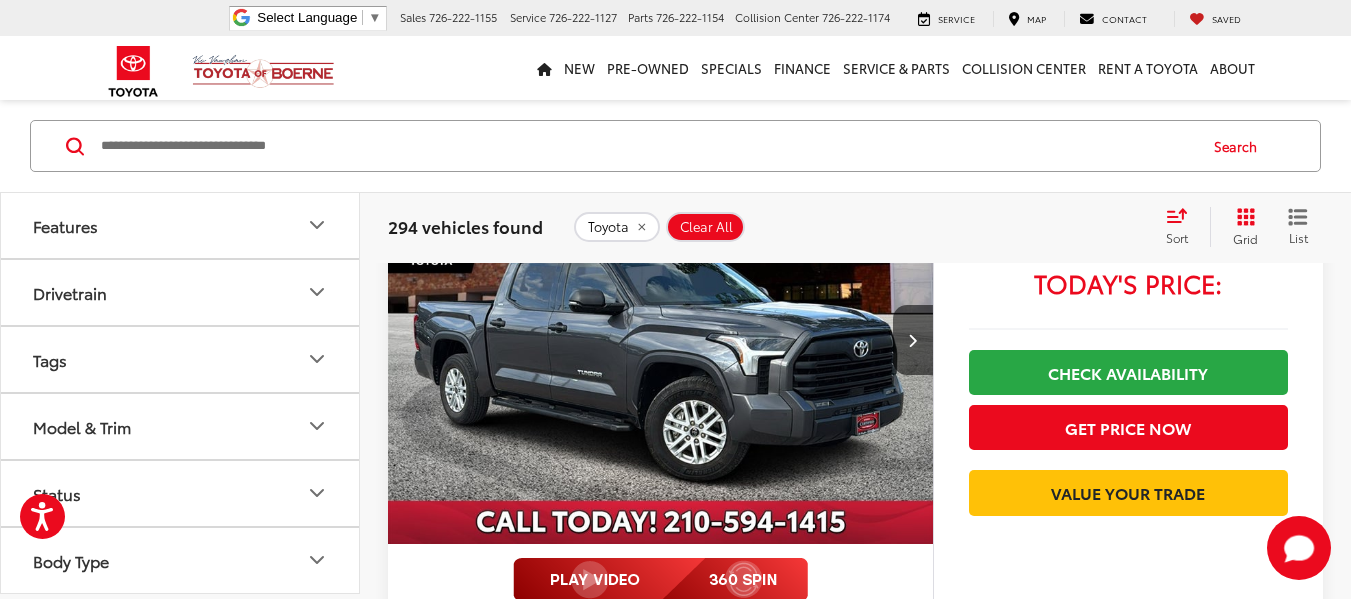 scroll, scrollTop: 7337, scrollLeft: 0, axis: vertical 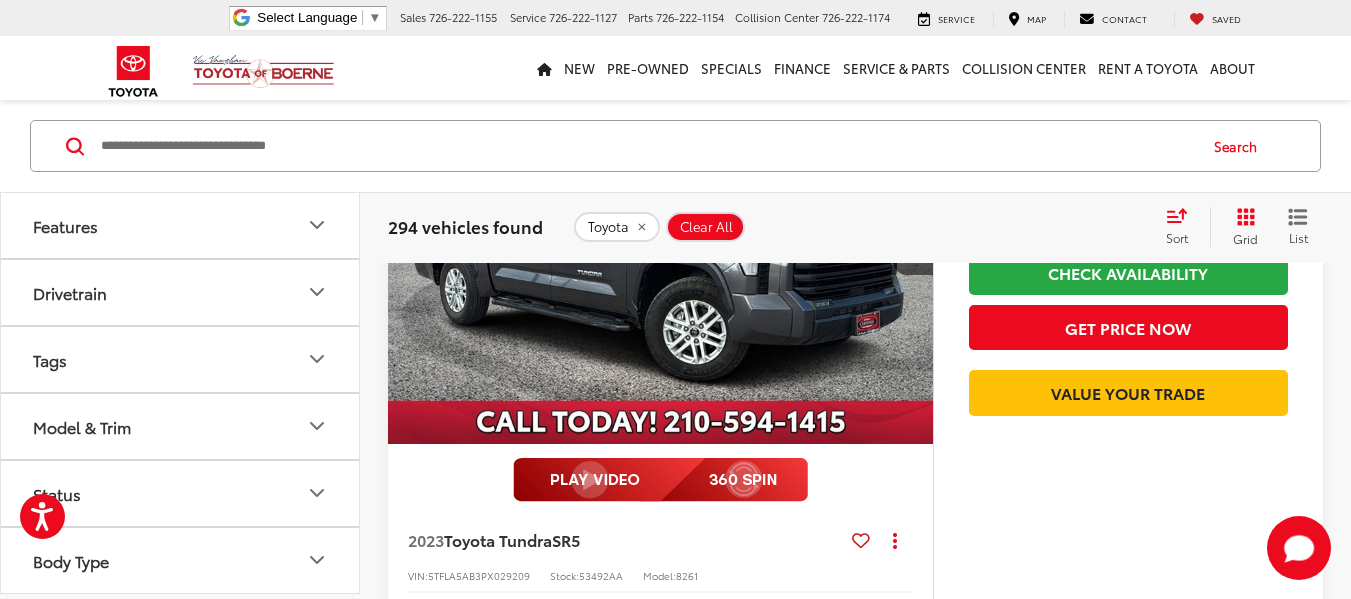 click at bounding box center (647, 146) 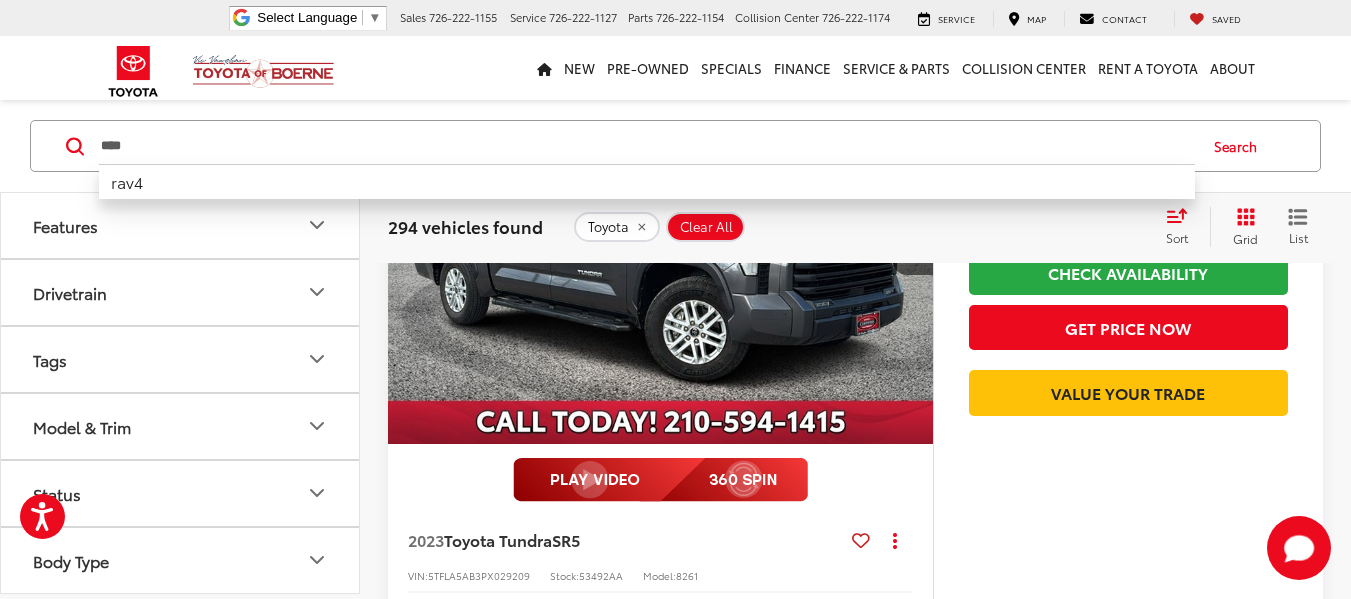 type on "****" 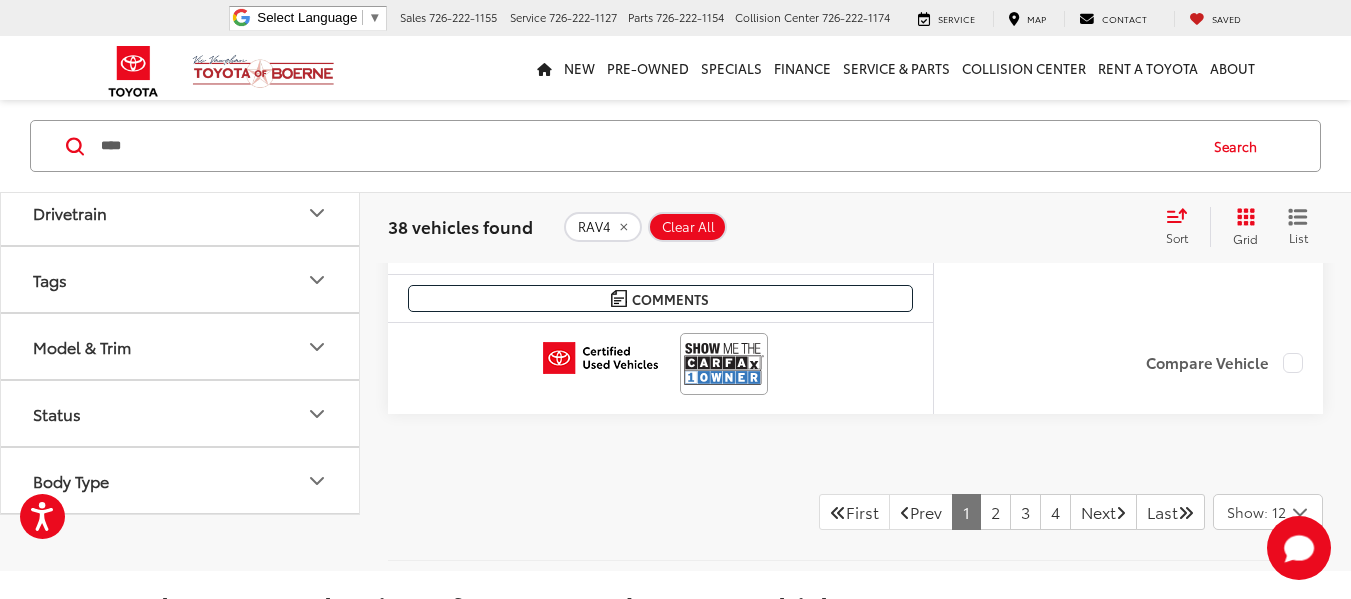 scroll, scrollTop: 9437, scrollLeft: 0, axis: vertical 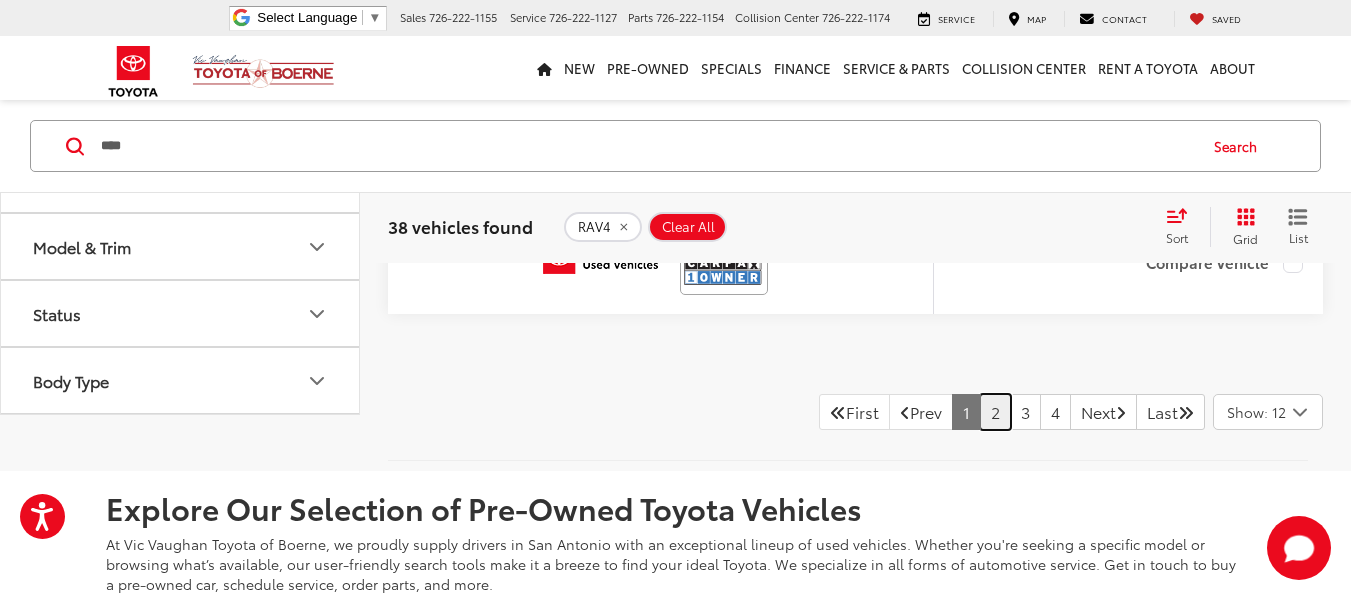 click on "2" at bounding box center (995, 412) 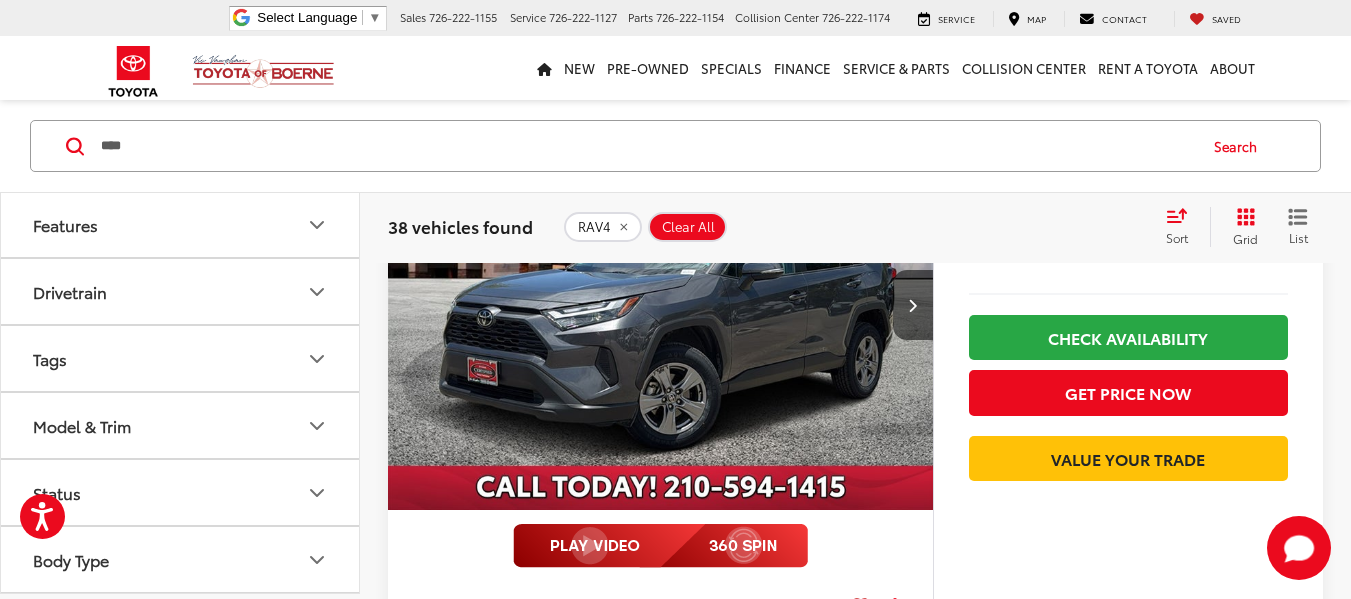 scroll, scrollTop: 337, scrollLeft: 0, axis: vertical 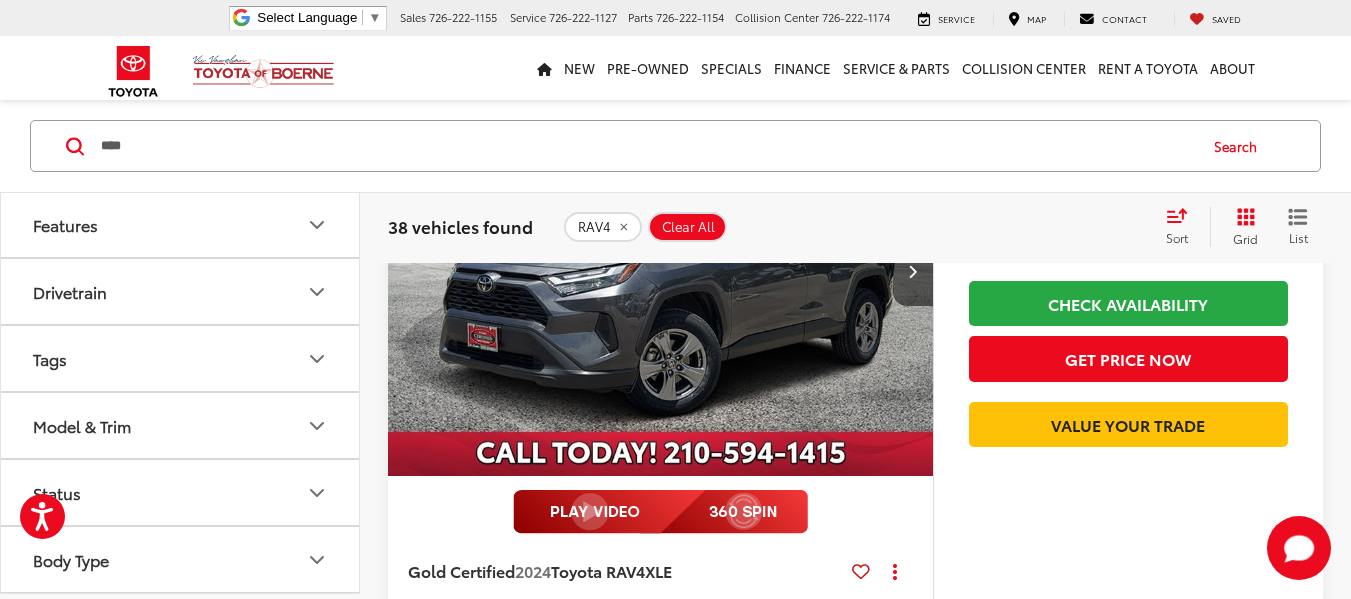 click at bounding box center [660, 512] 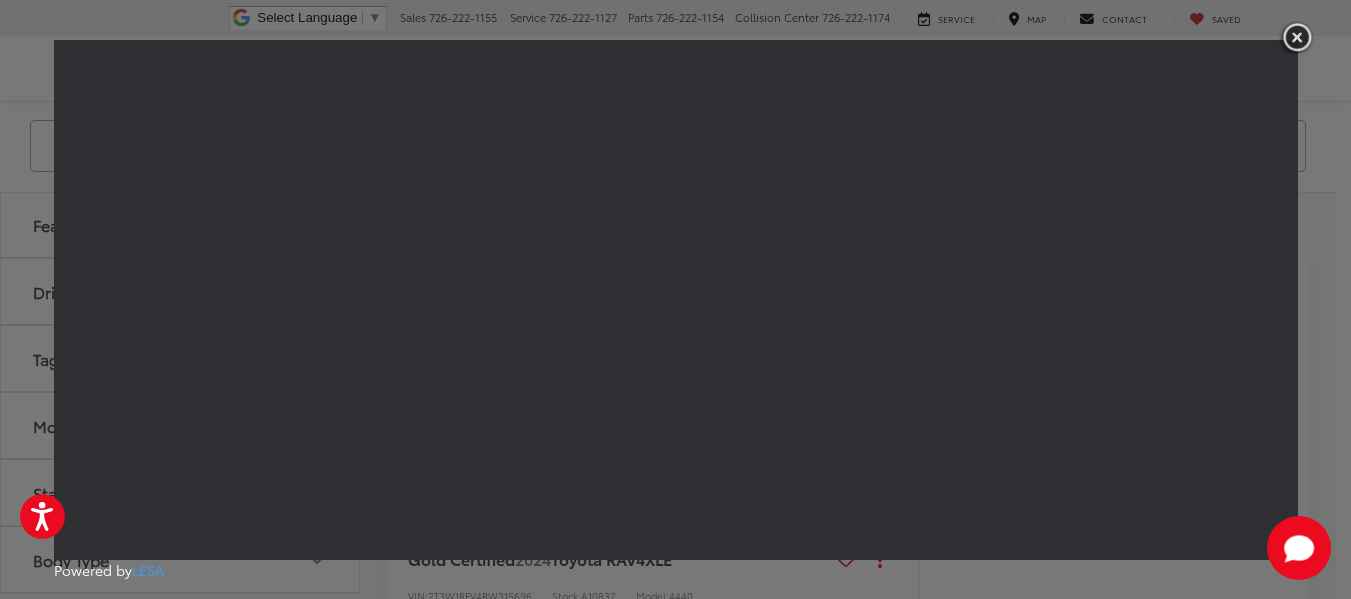 click at bounding box center [1297, 37] 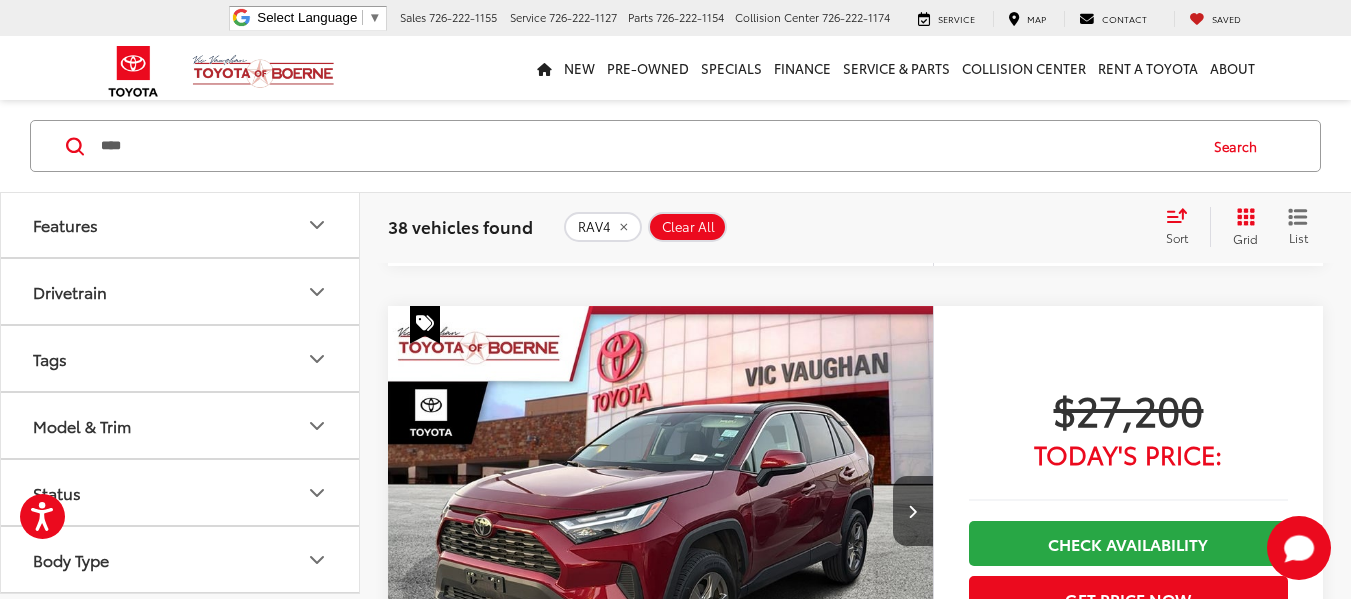 scroll, scrollTop: 7137, scrollLeft: 0, axis: vertical 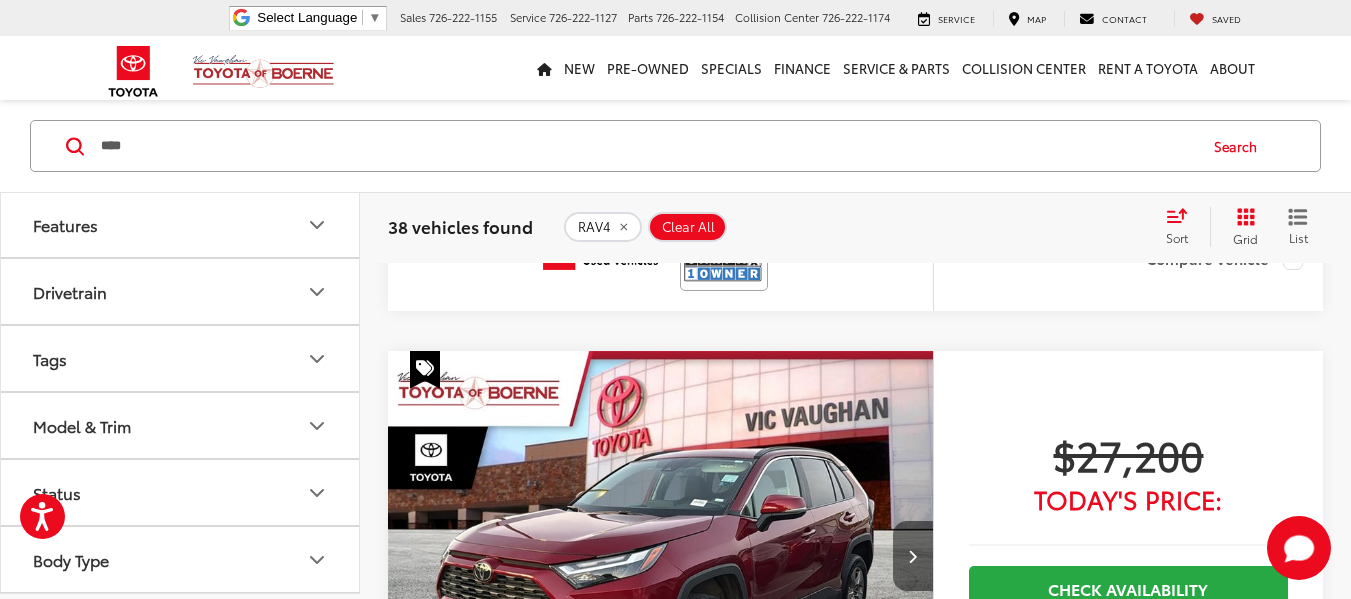 click at bounding box center [912, 556] 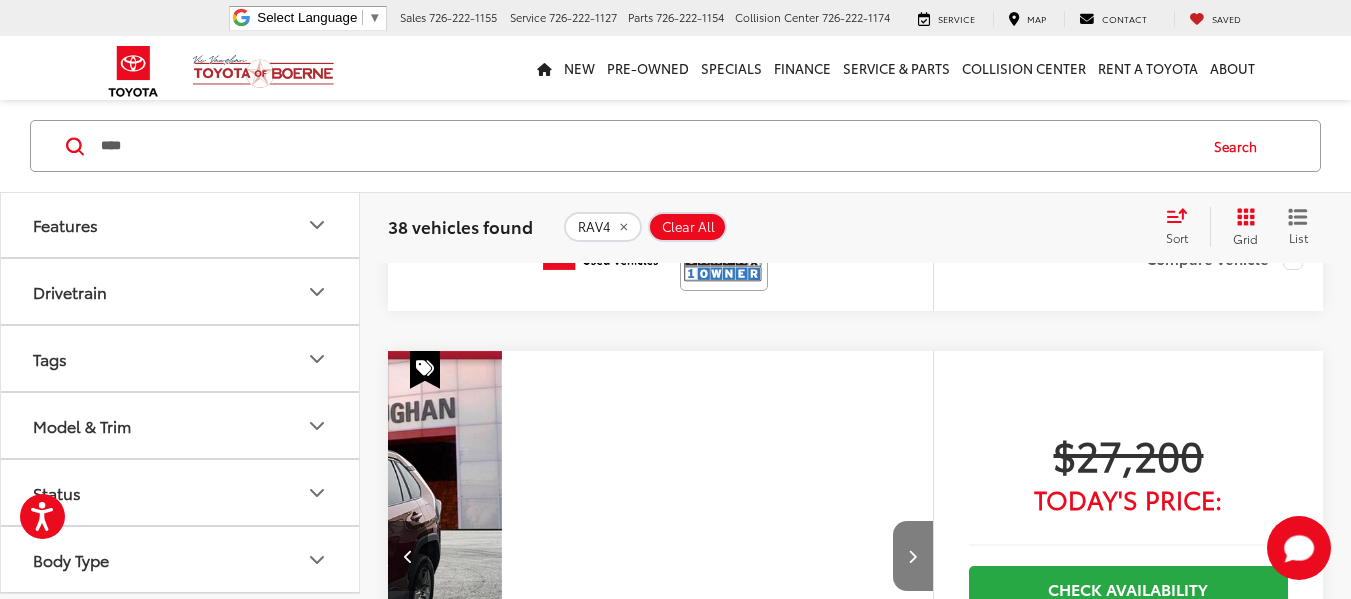 scroll, scrollTop: 0, scrollLeft: 548, axis: horizontal 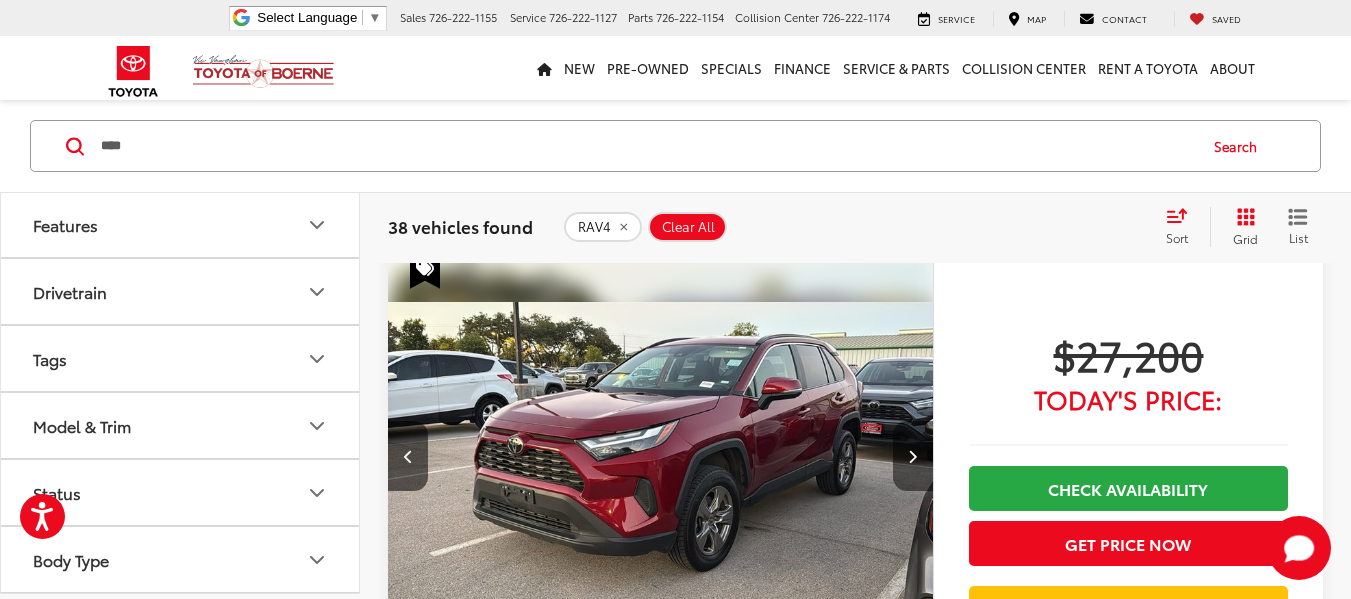 click at bounding box center [912, 456] 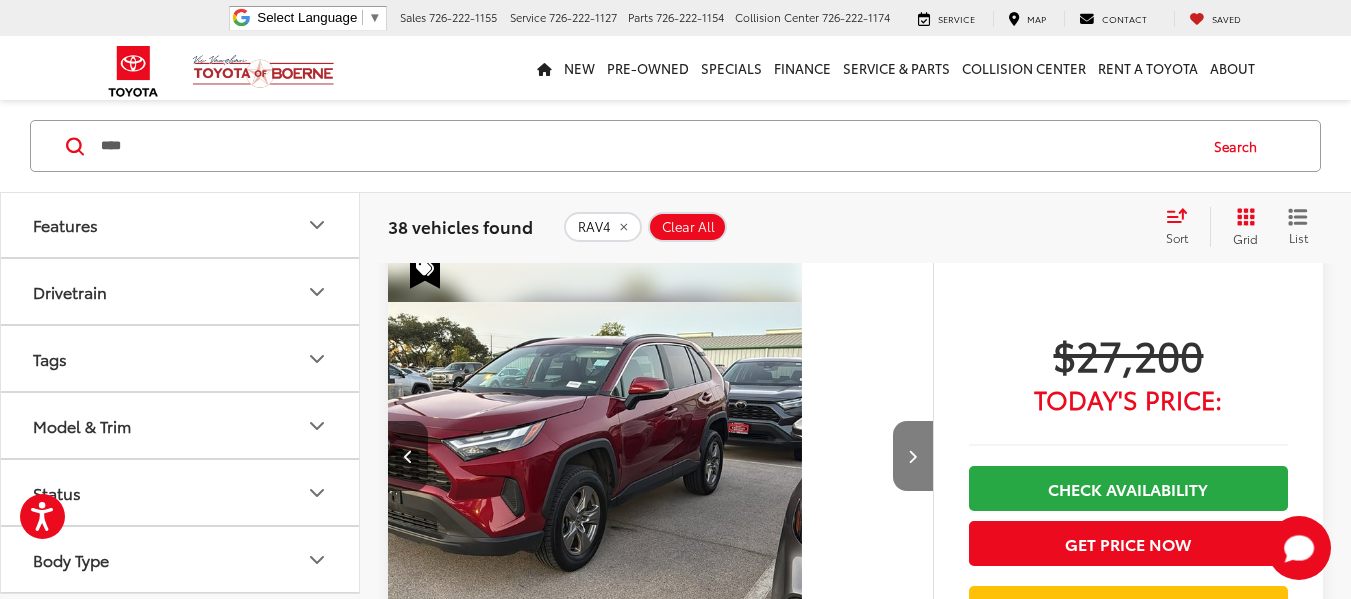 scroll, scrollTop: 0, scrollLeft: 1096, axis: horizontal 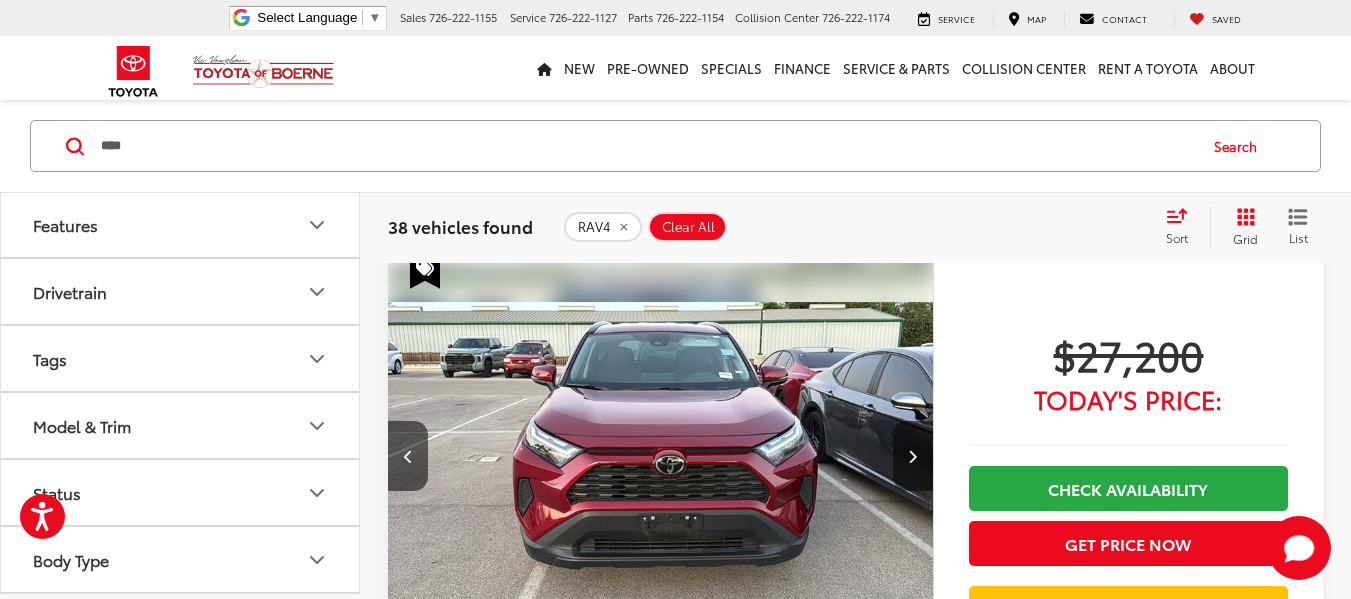 click at bounding box center (912, 456) 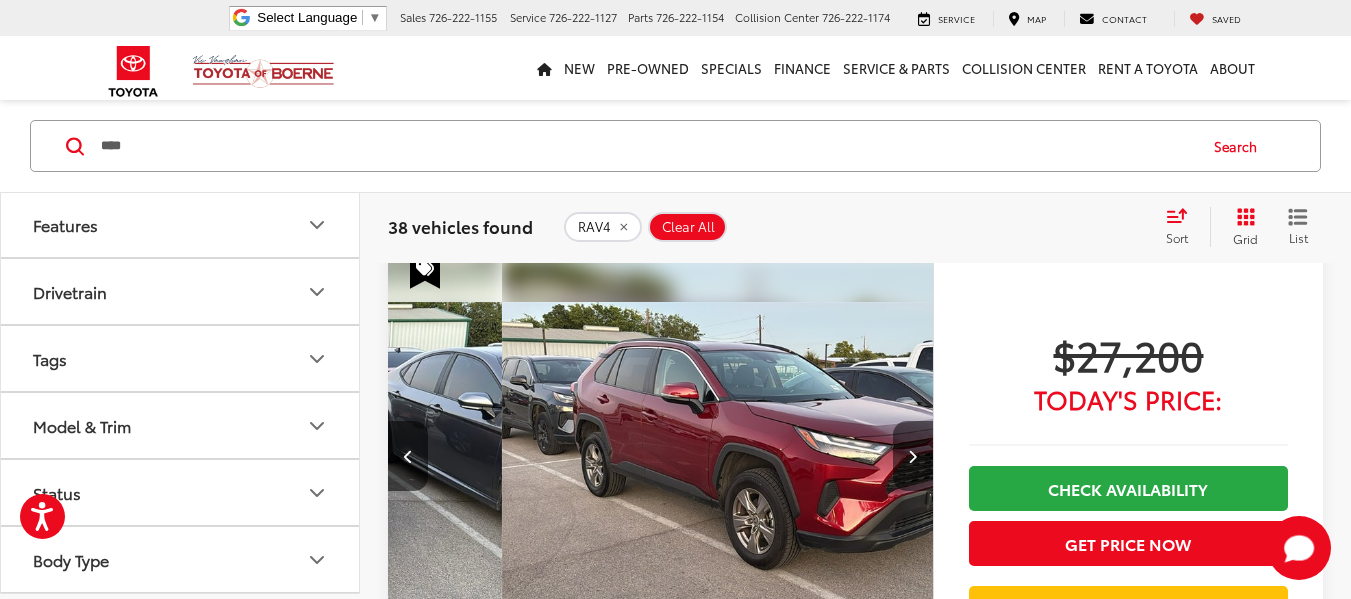 scroll, scrollTop: 0, scrollLeft: 1644, axis: horizontal 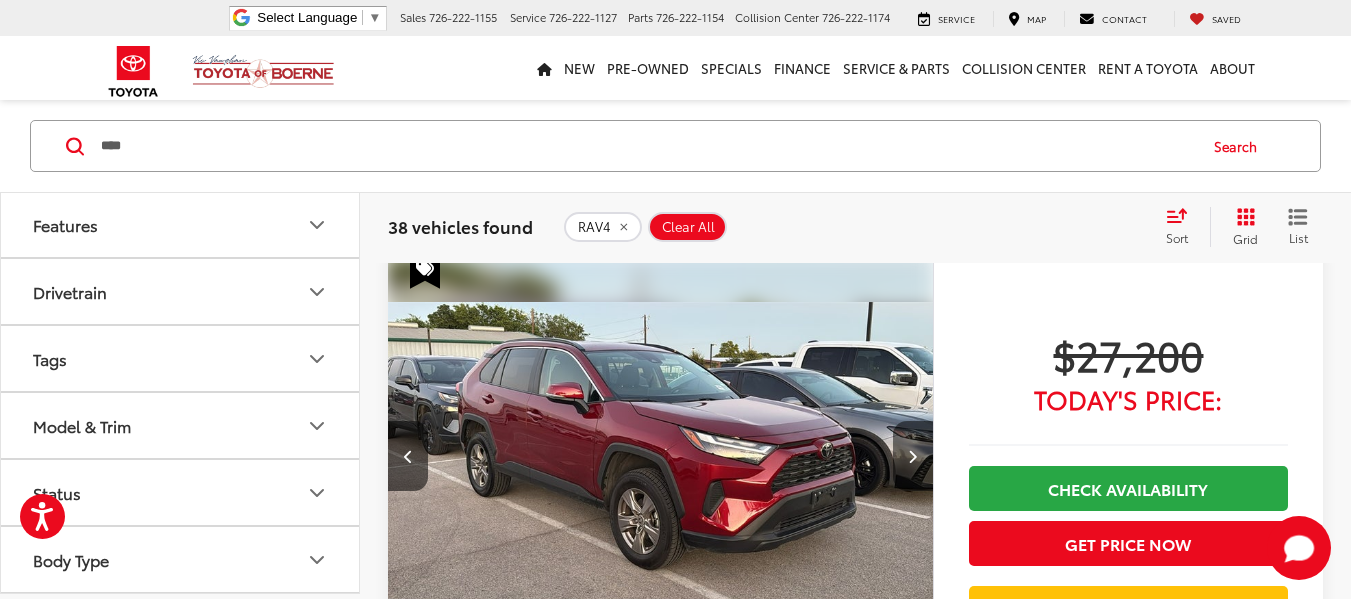 click at bounding box center [912, 456] 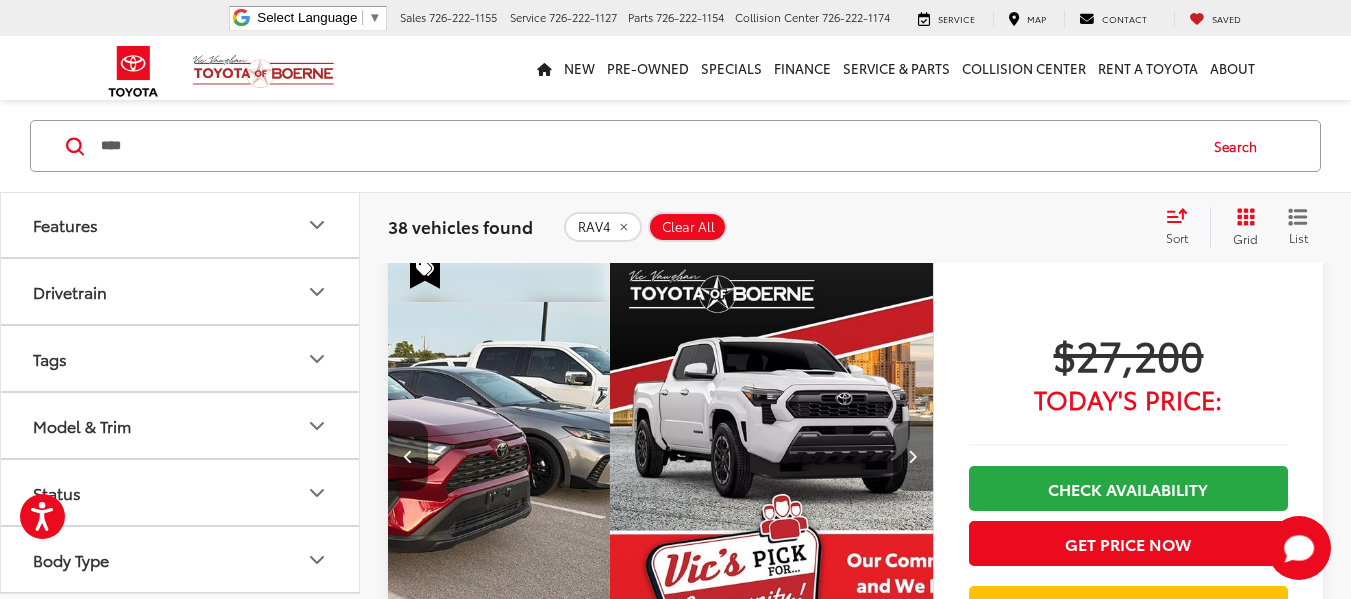 scroll, scrollTop: 0, scrollLeft: 2192, axis: horizontal 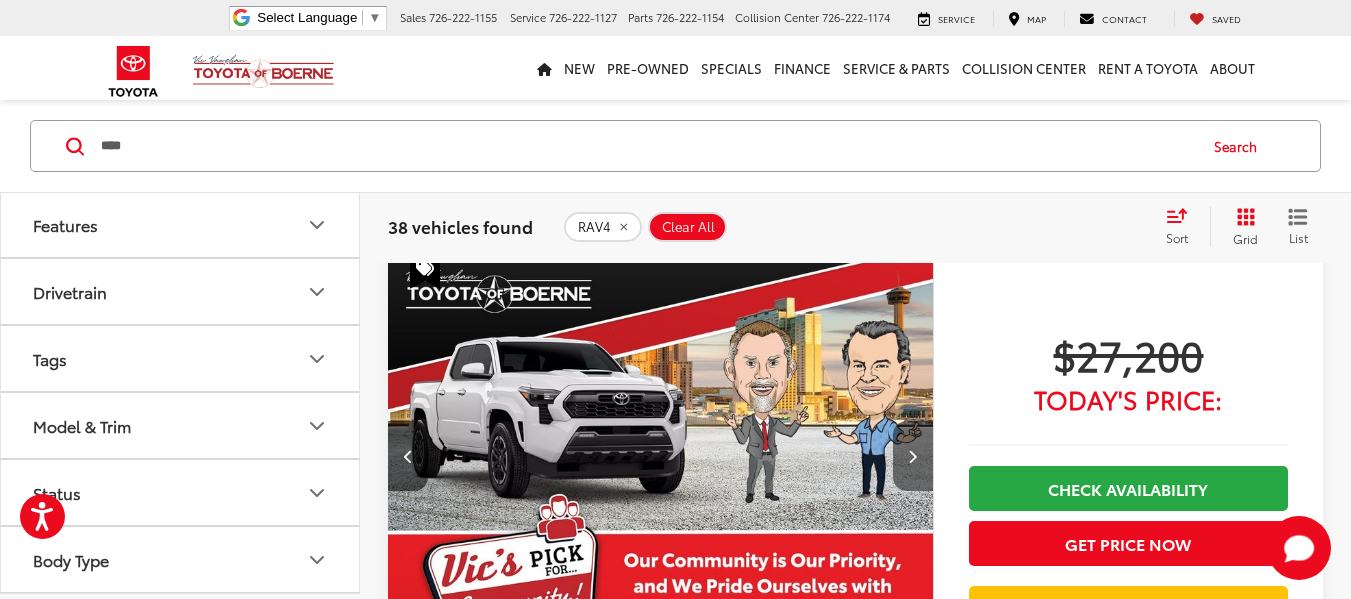 click at bounding box center [912, 456] 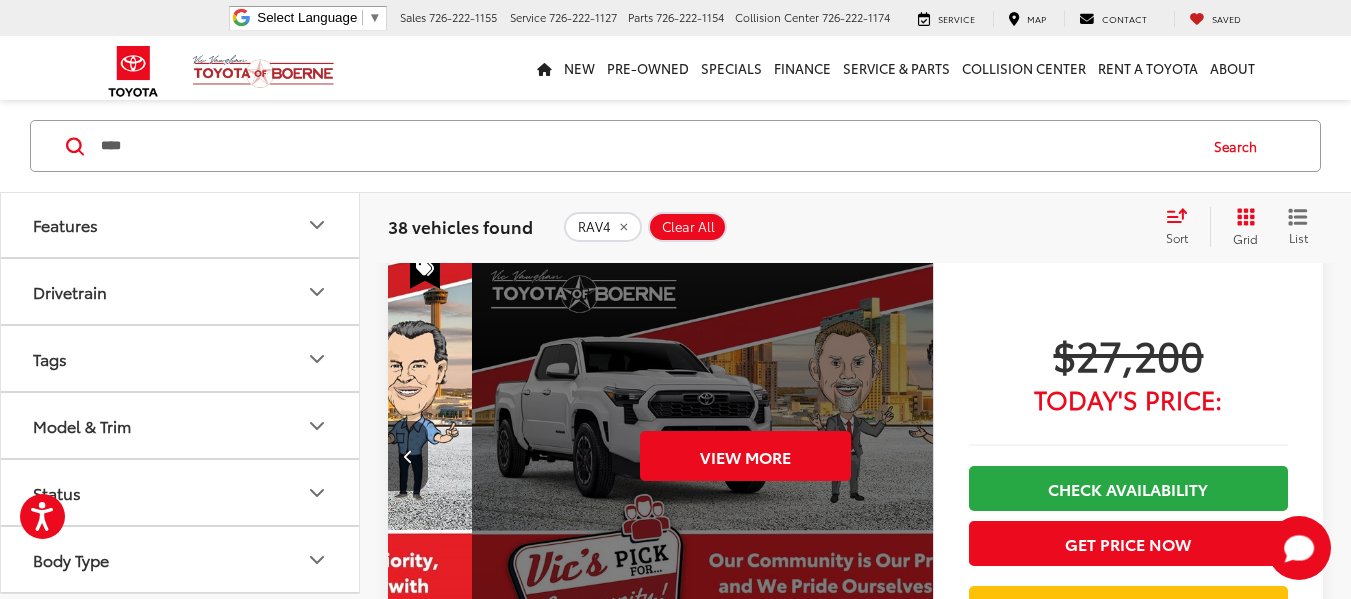 scroll, scrollTop: 0, scrollLeft: 2740, axis: horizontal 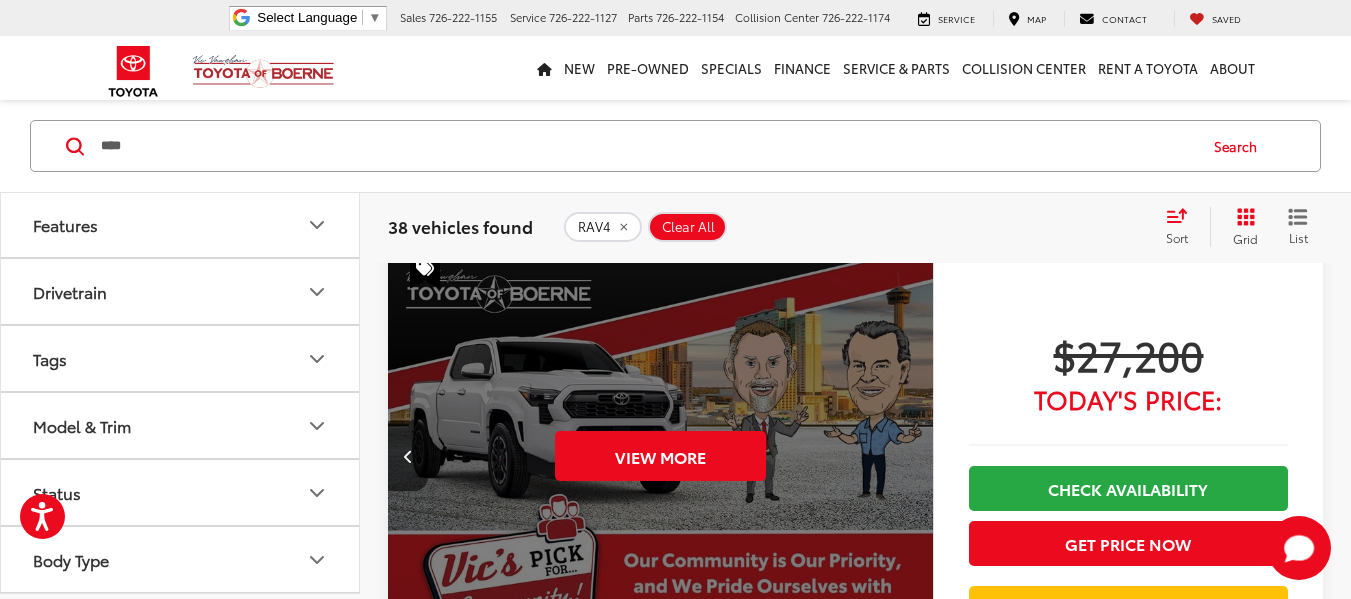click on "View More" at bounding box center [661, 456] 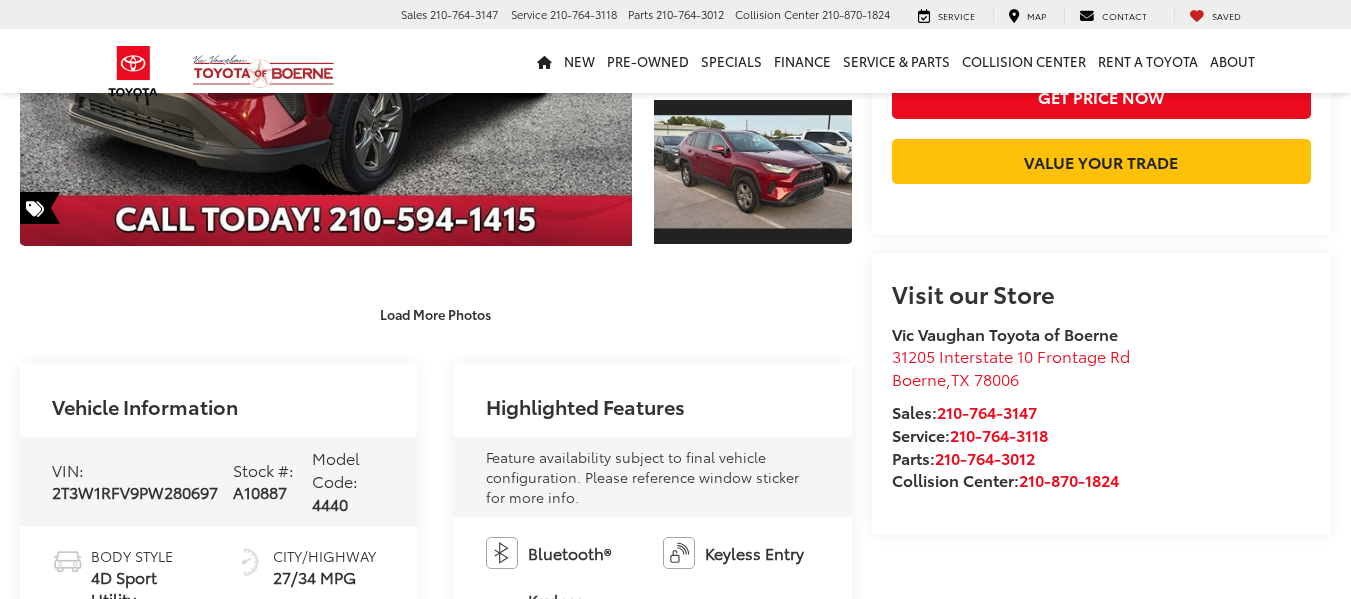 scroll, scrollTop: 400, scrollLeft: 0, axis: vertical 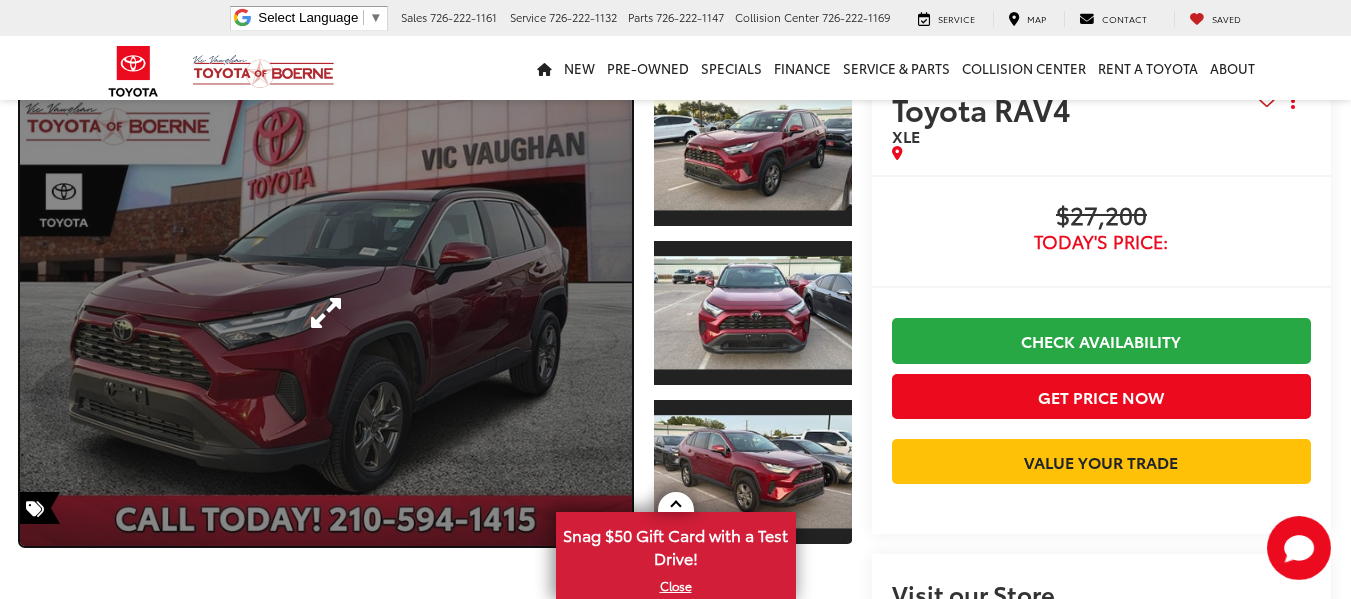 click at bounding box center [326, 313] 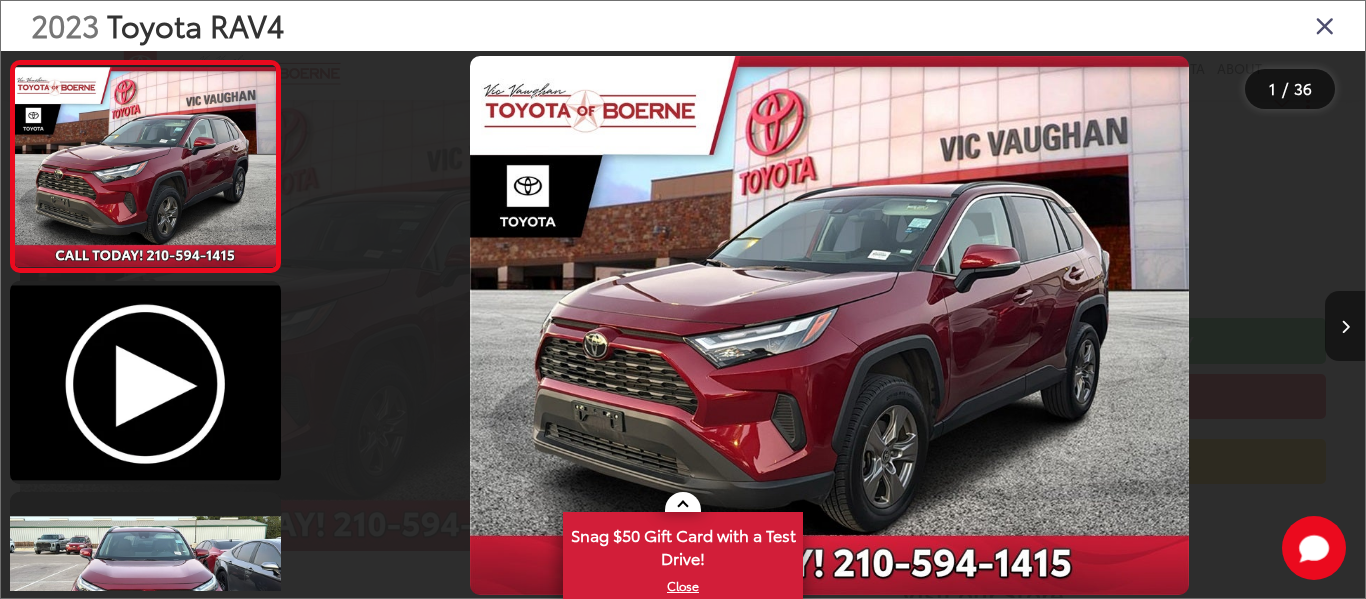 click at bounding box center [1345, 327] 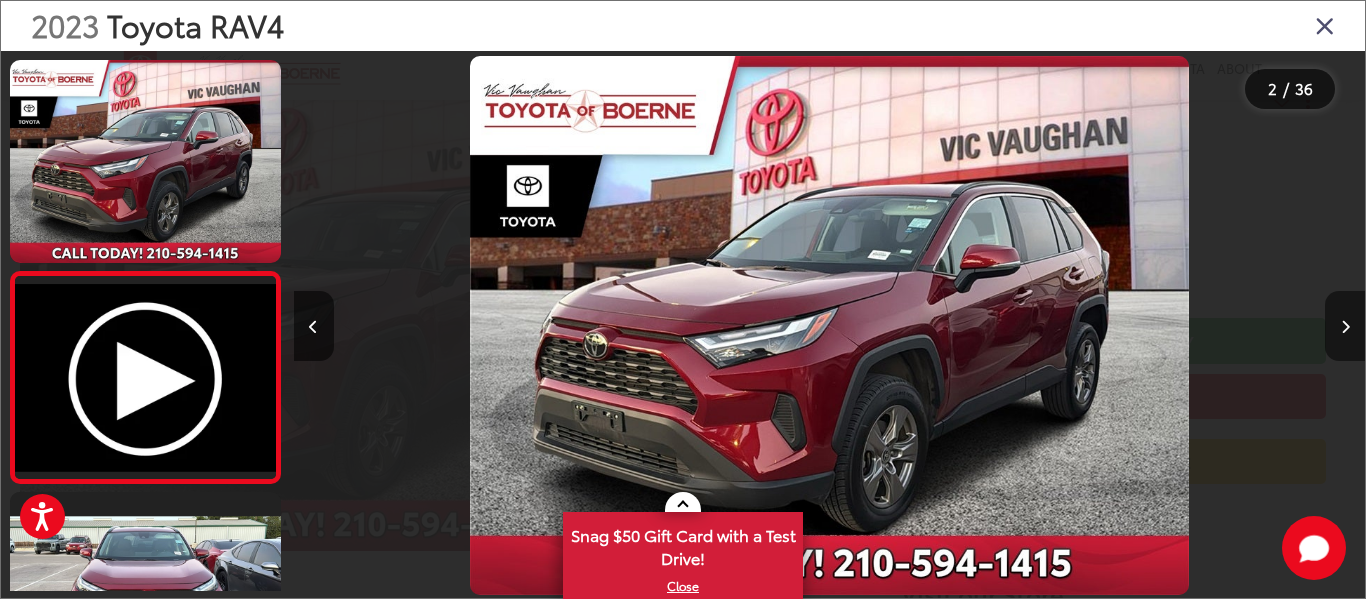 scroll, scrollTop: 0, scrollLeft: 1071, axis: horizontal 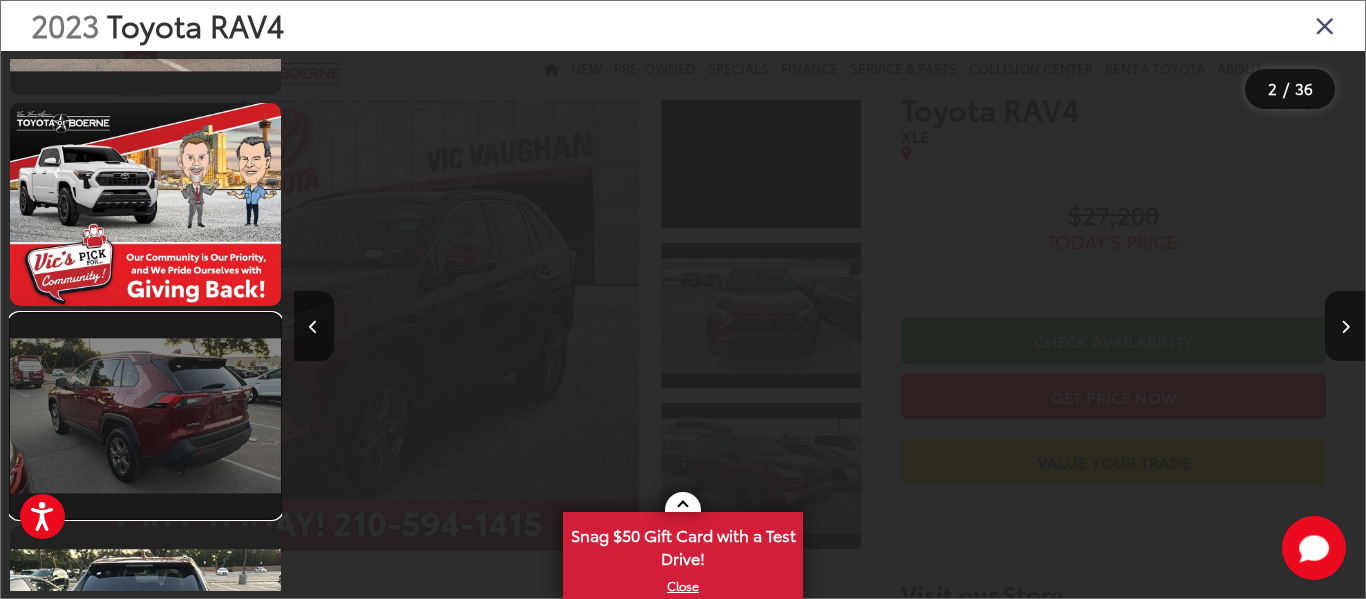 click at bounding box center [145, 415] 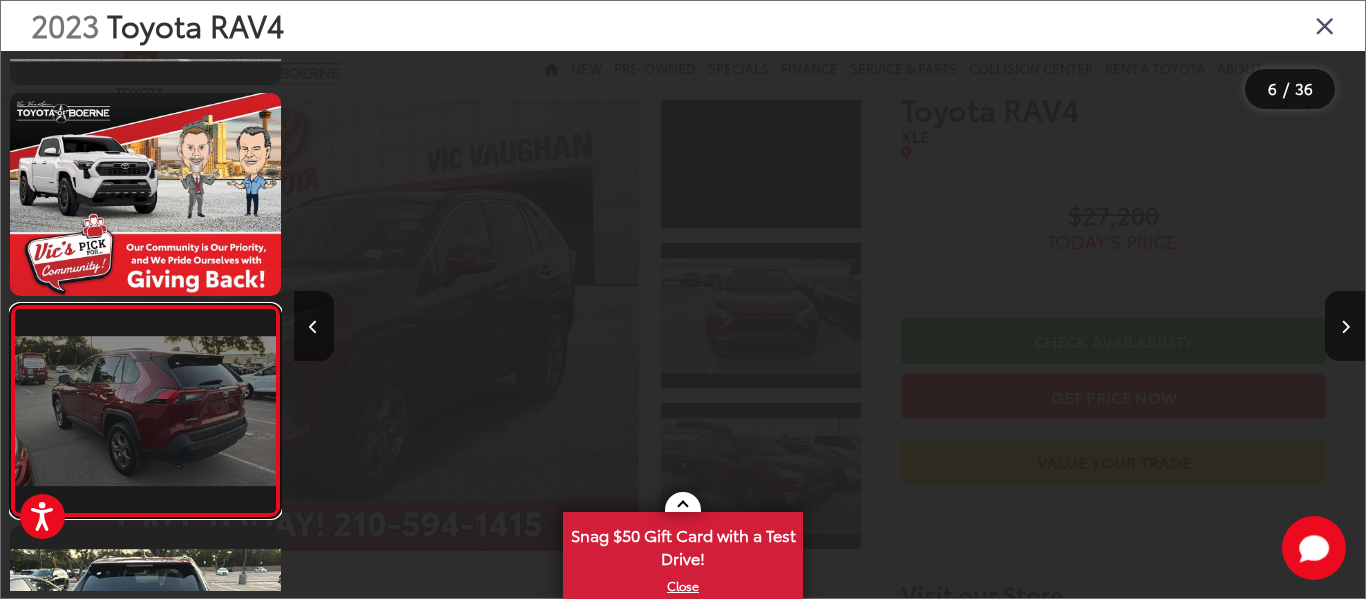 scroll, scrollTop: 801, scrollLeft: 0, axis: vertical 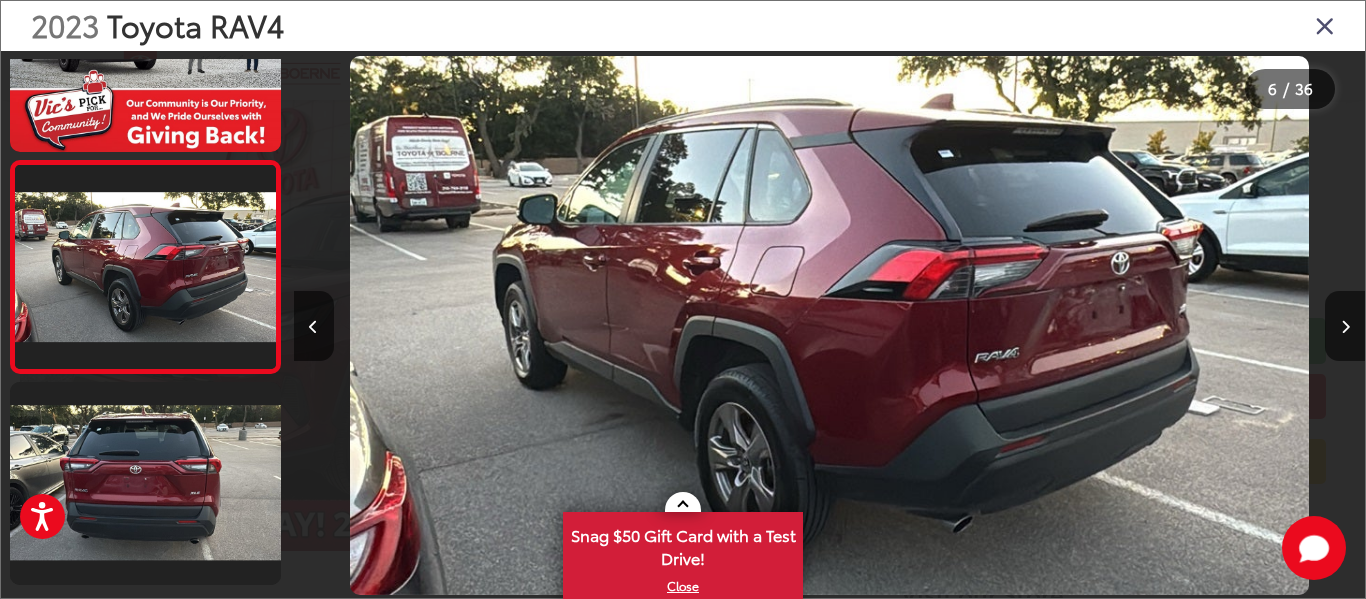 click at bounding box center [1325, 25] 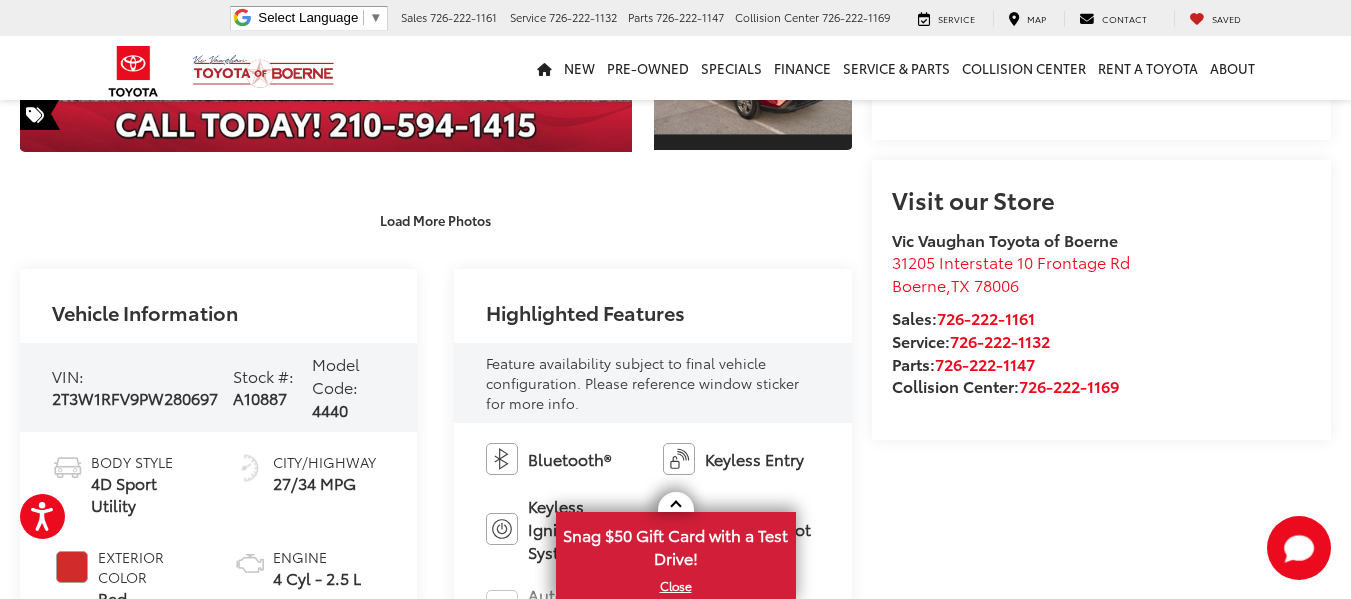 scroll, scrollTop: 500, scrollLeft: 0, axis: vertical 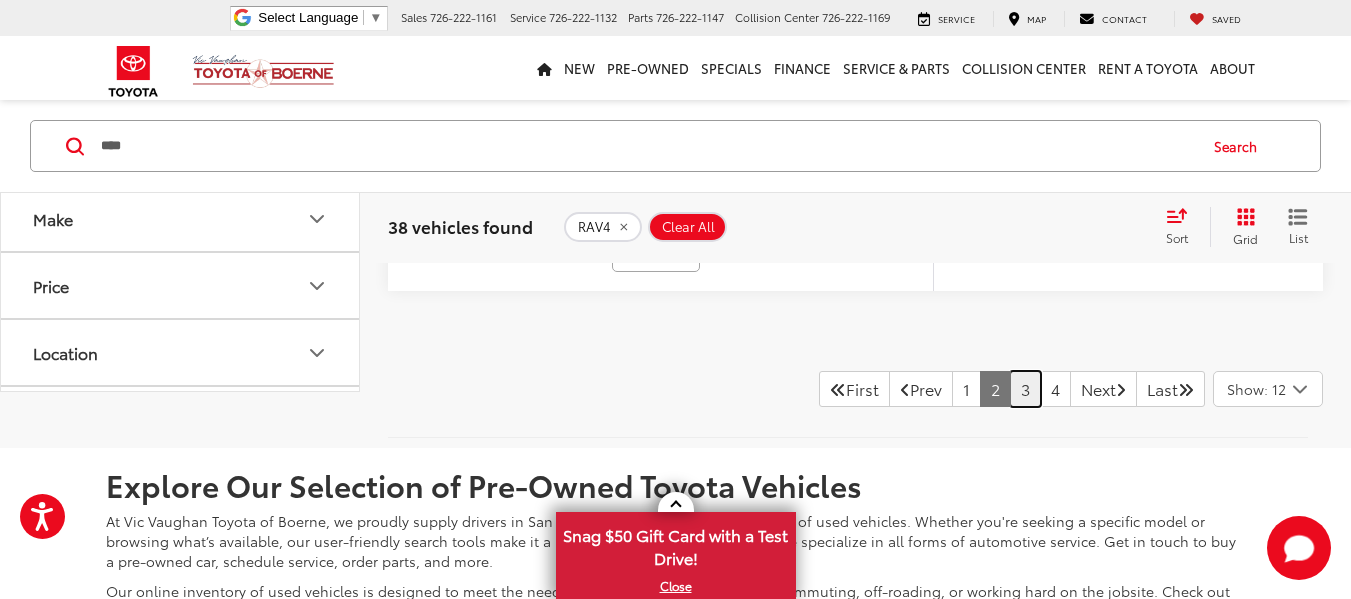 click on "3" at bounding box center (1025, 389) 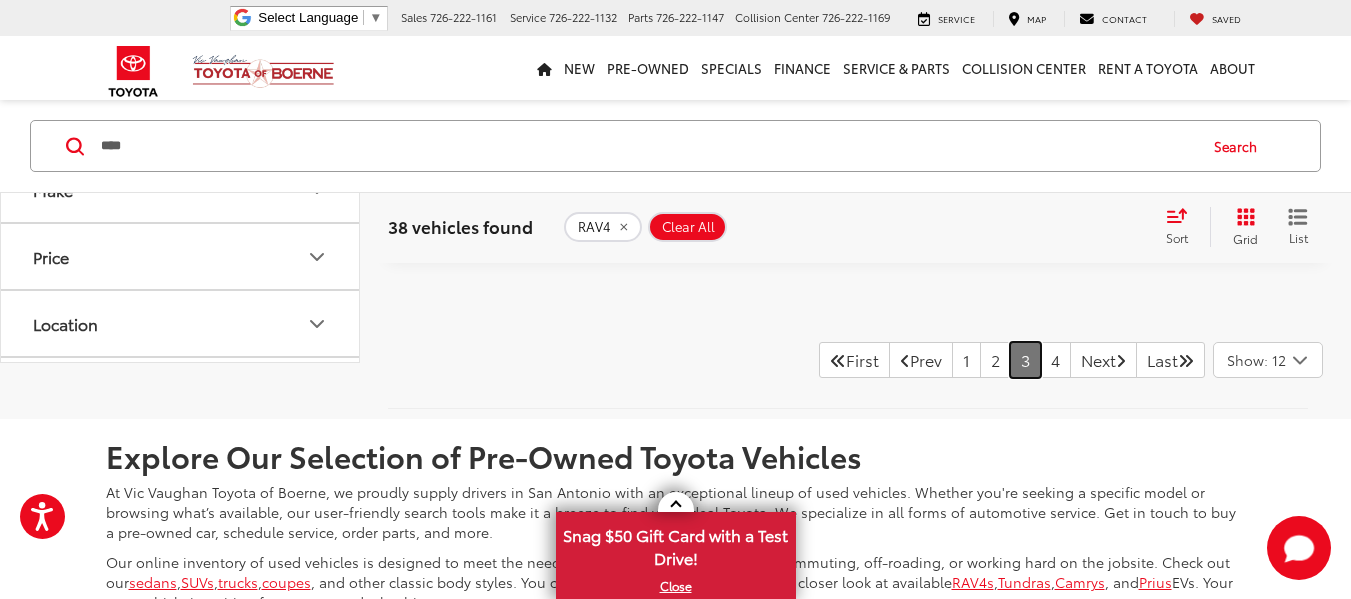 scroll, scrollTop: 8637, scrollLeft: 0, axis: vertical 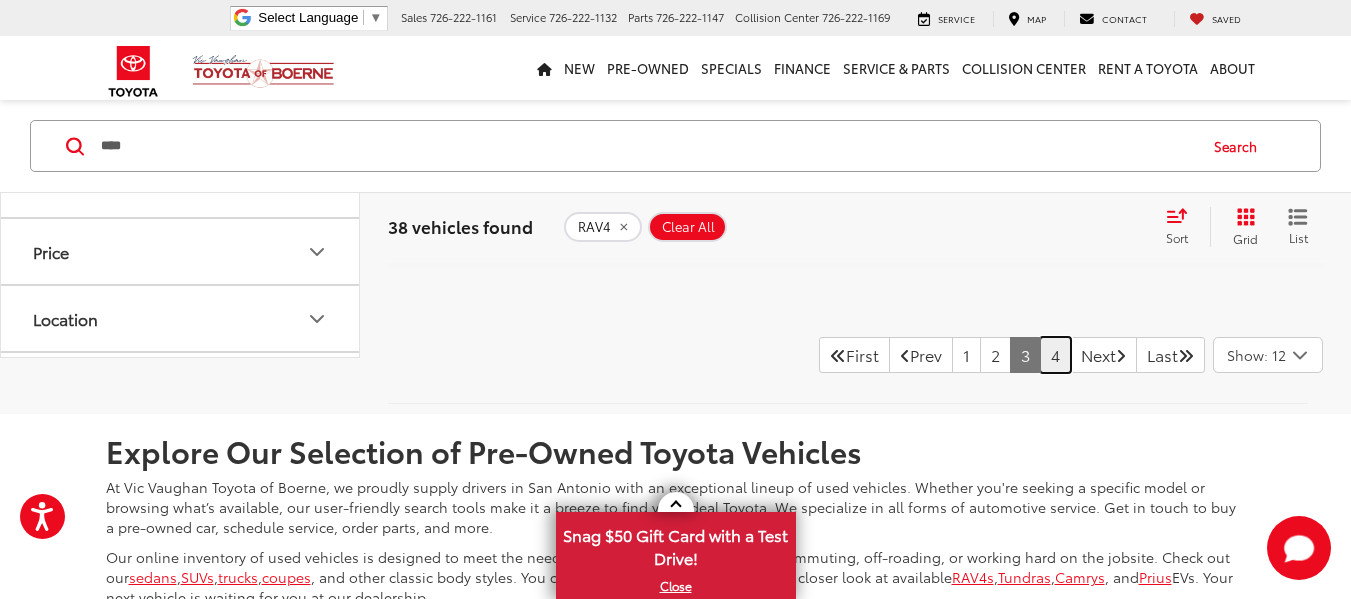 click on "4" at bounding box center [1055, 355] 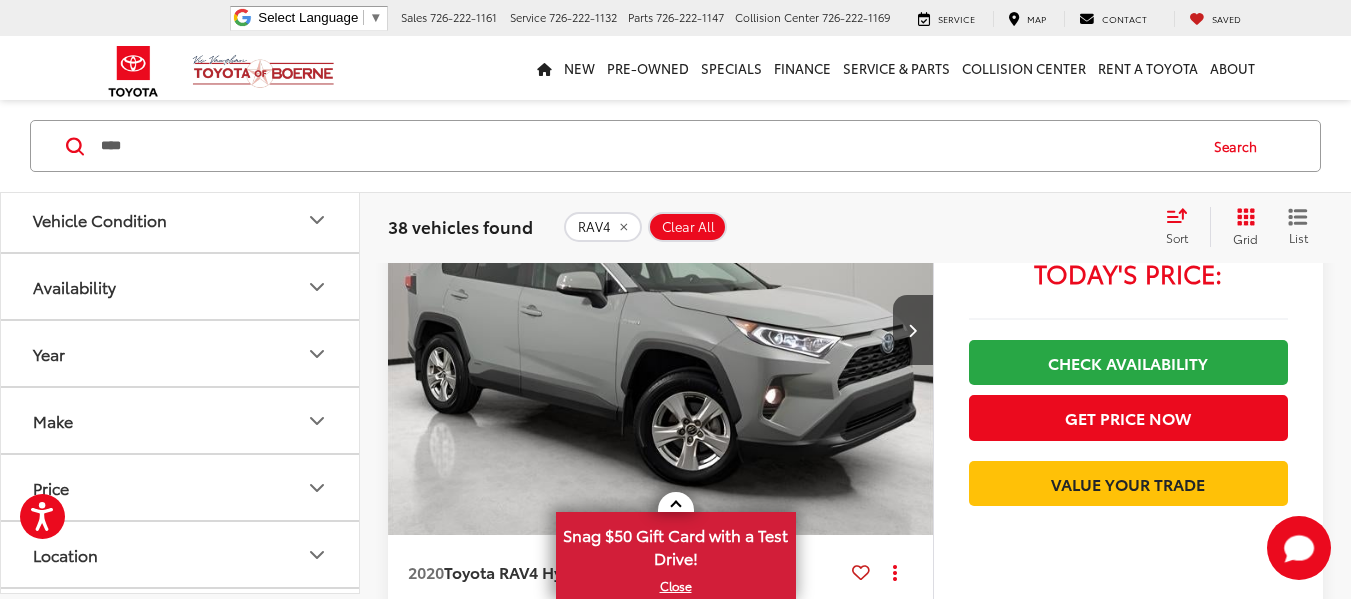 scroll, scrollTop: 337, scrollLeft: 0, axis: vertical 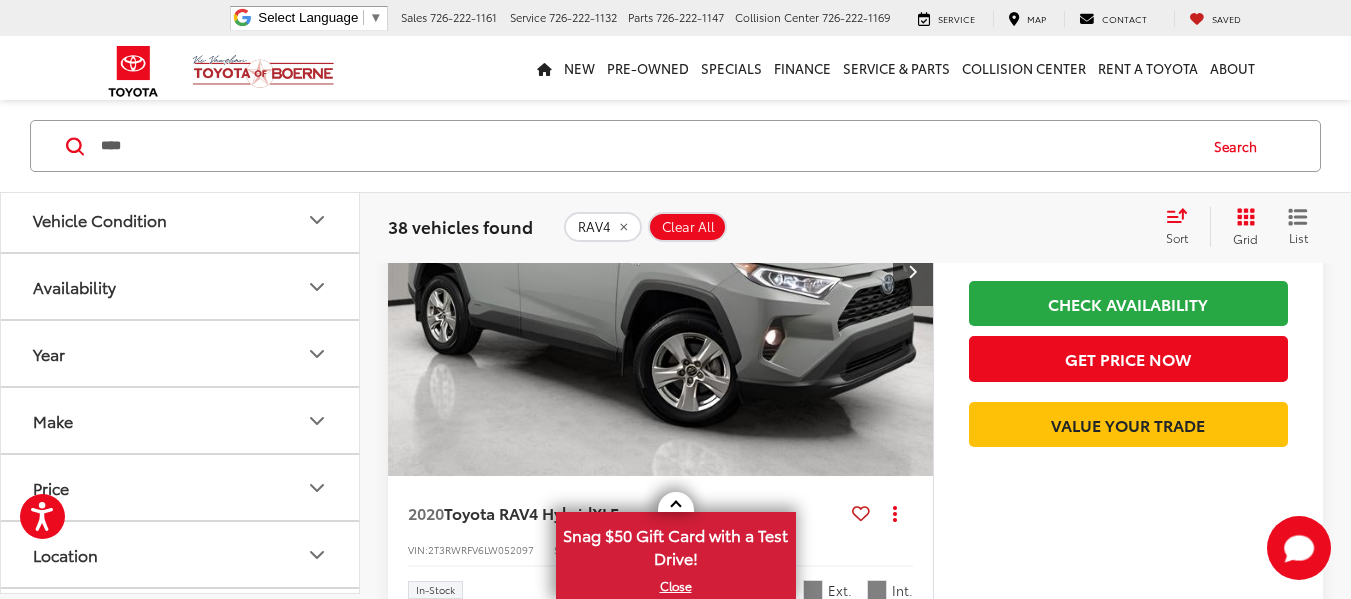 click at bounding box center (676, 502) 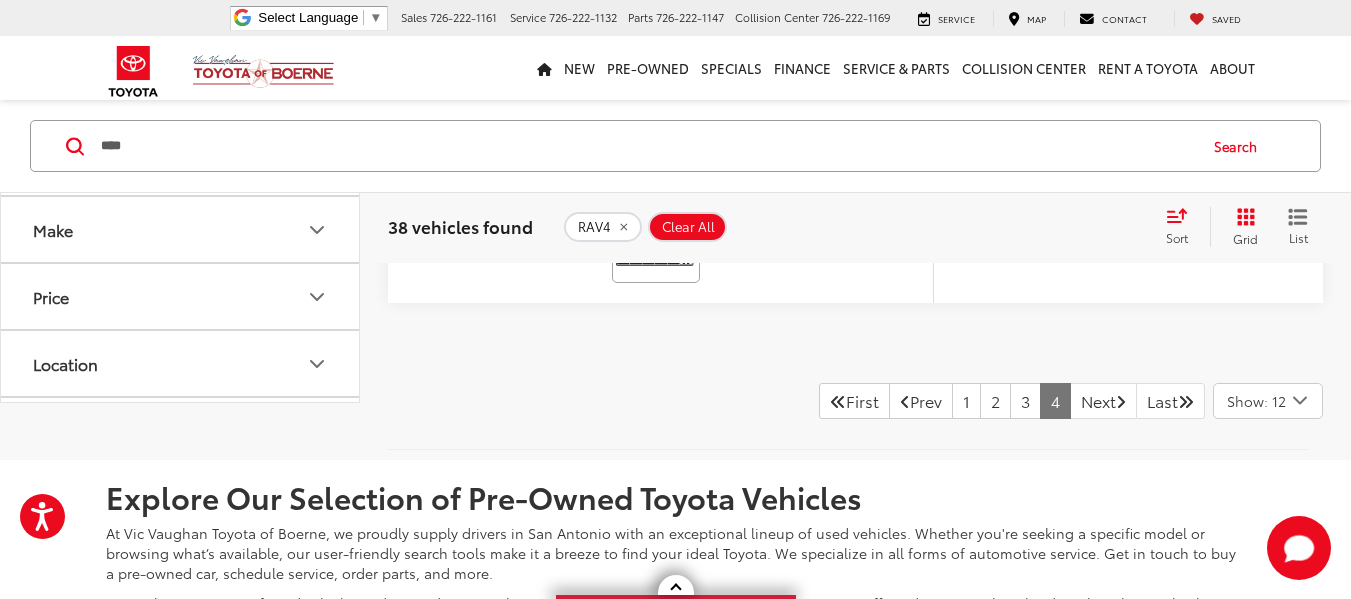 scroll, scrollTop: 1437, scrollLeft: 0, axis: vertical 